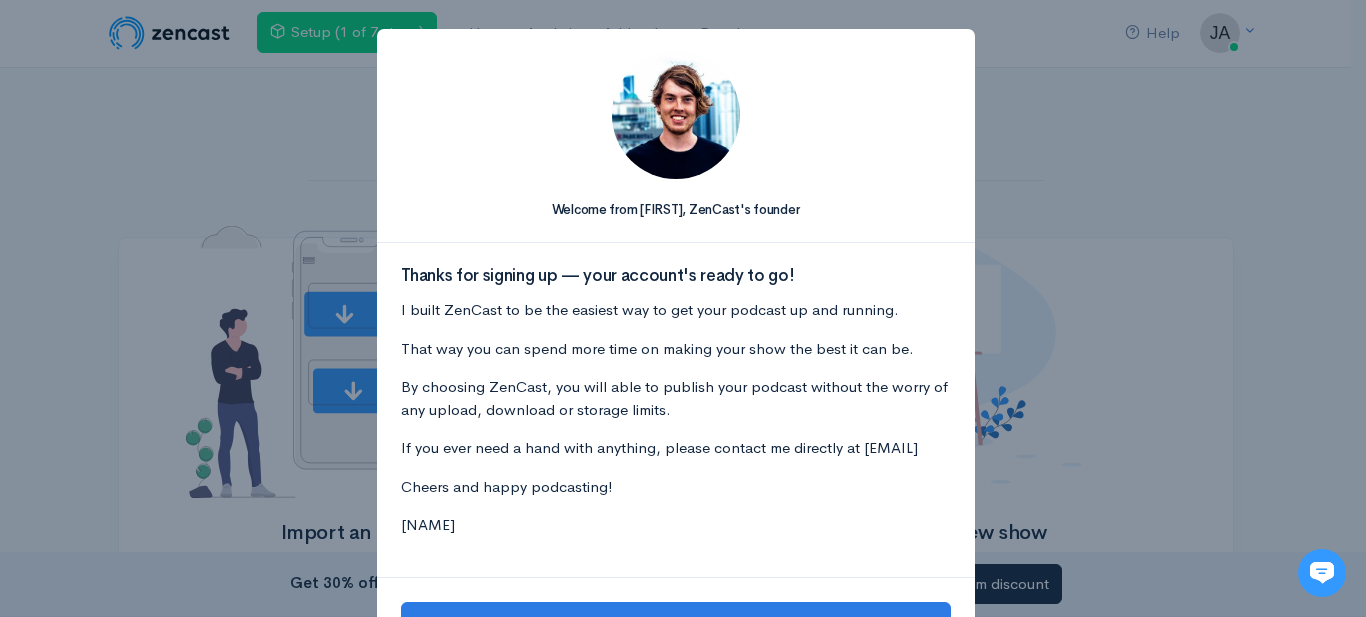scroll, scrollTop: 0, scrollLeft: 0, axis: both 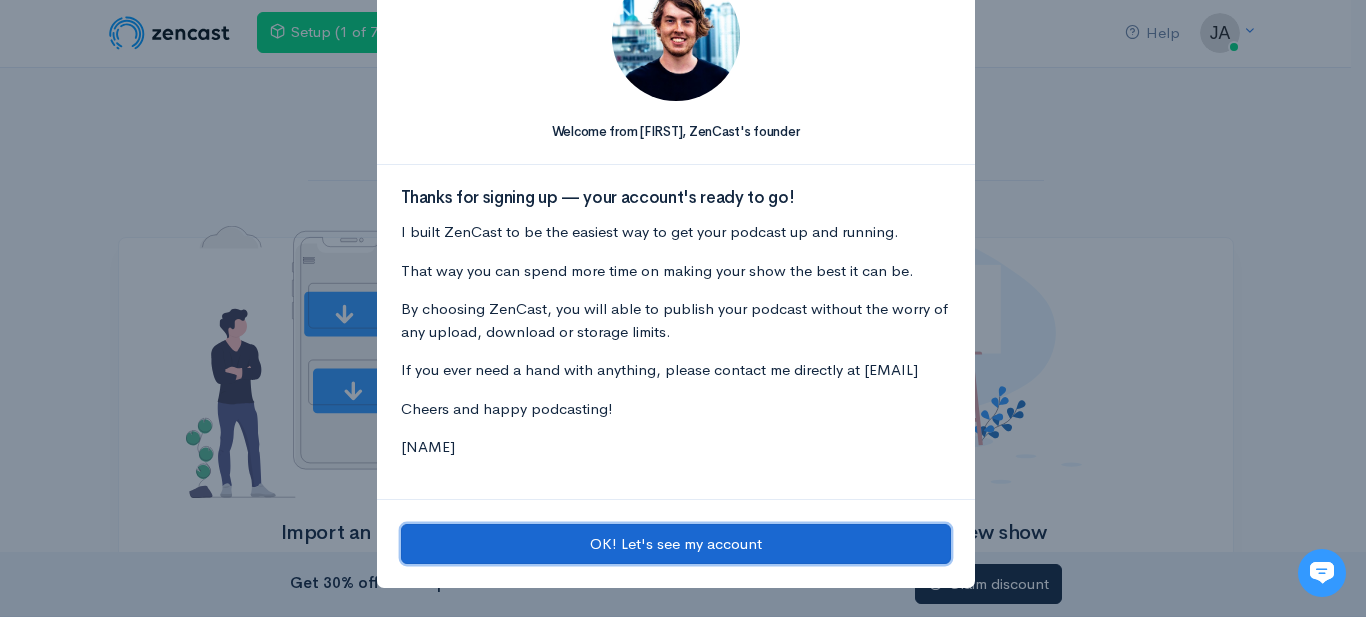 click on "OK! Let's see my
account" at bounding box center (676, 544) 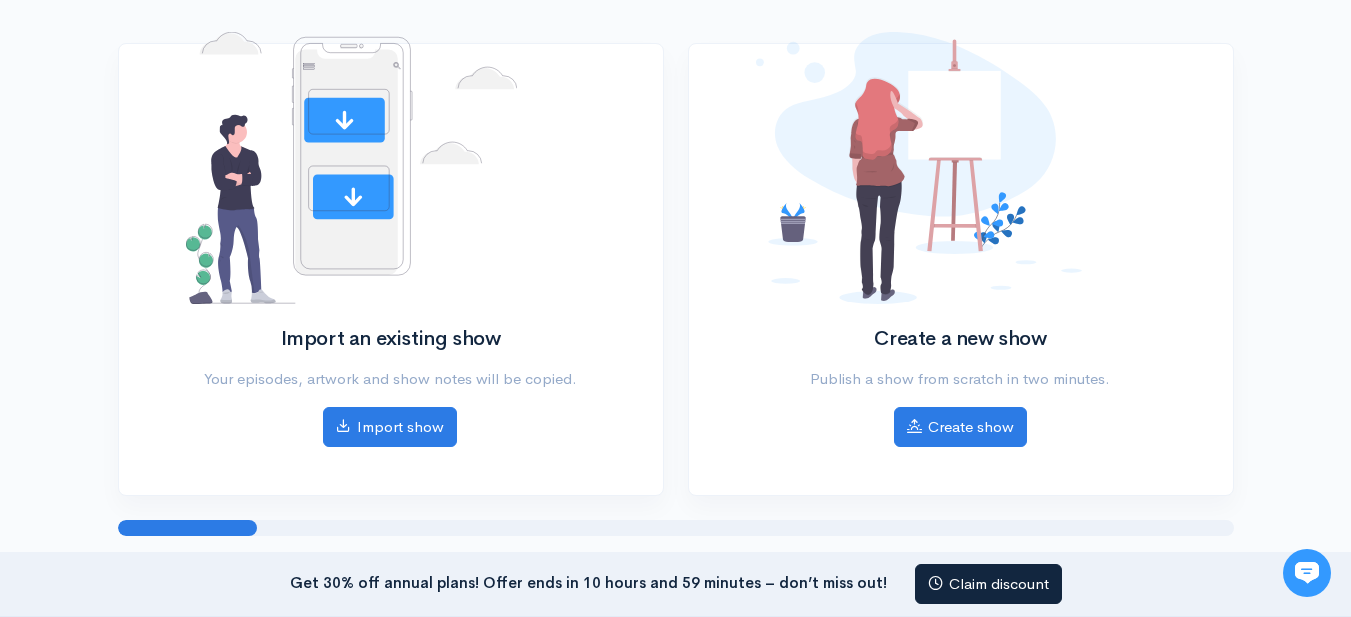 scroll, scrollTop: 267, scrollLeft: 0, axis: vertical 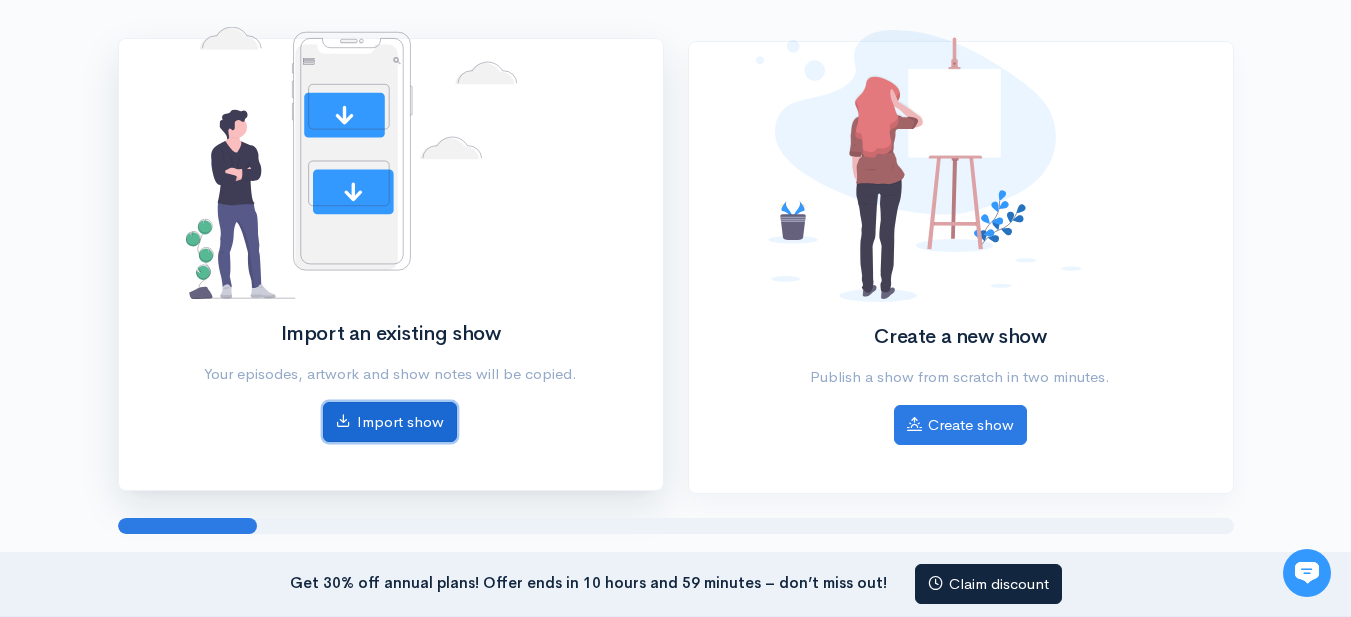 click on "Import show" at bounding box center [390, 422] 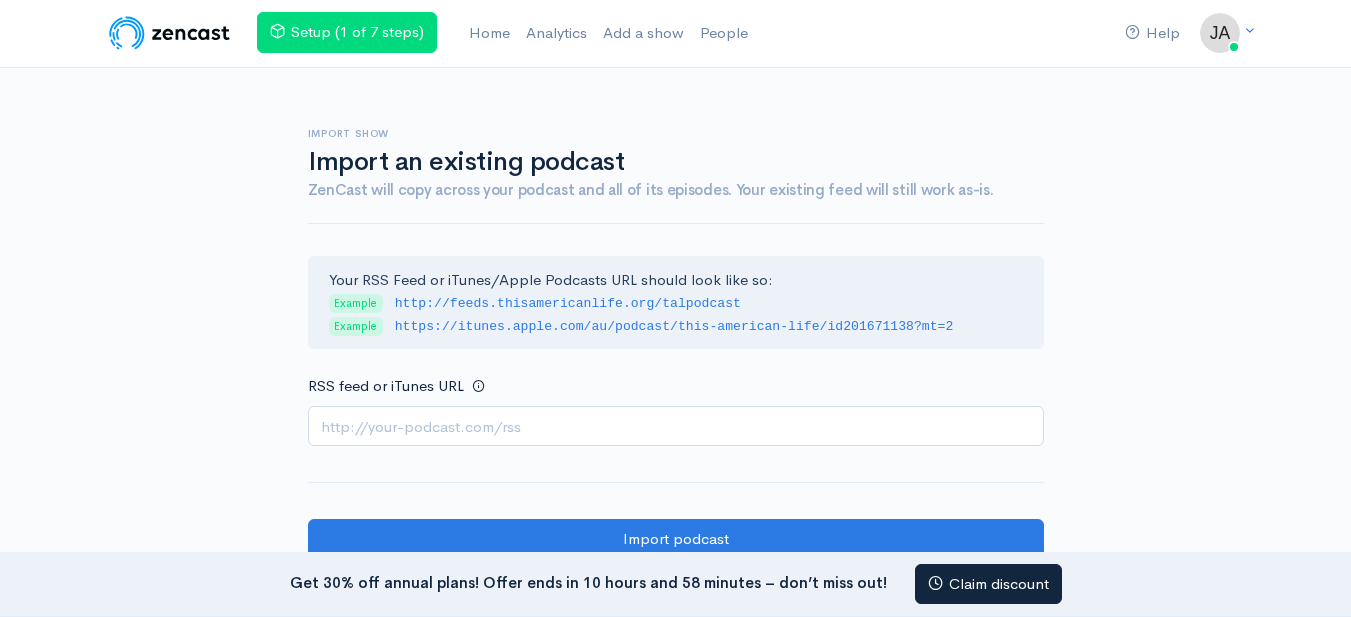 scroll, scrollTop: 0, scrollLeft: 0, axis: both 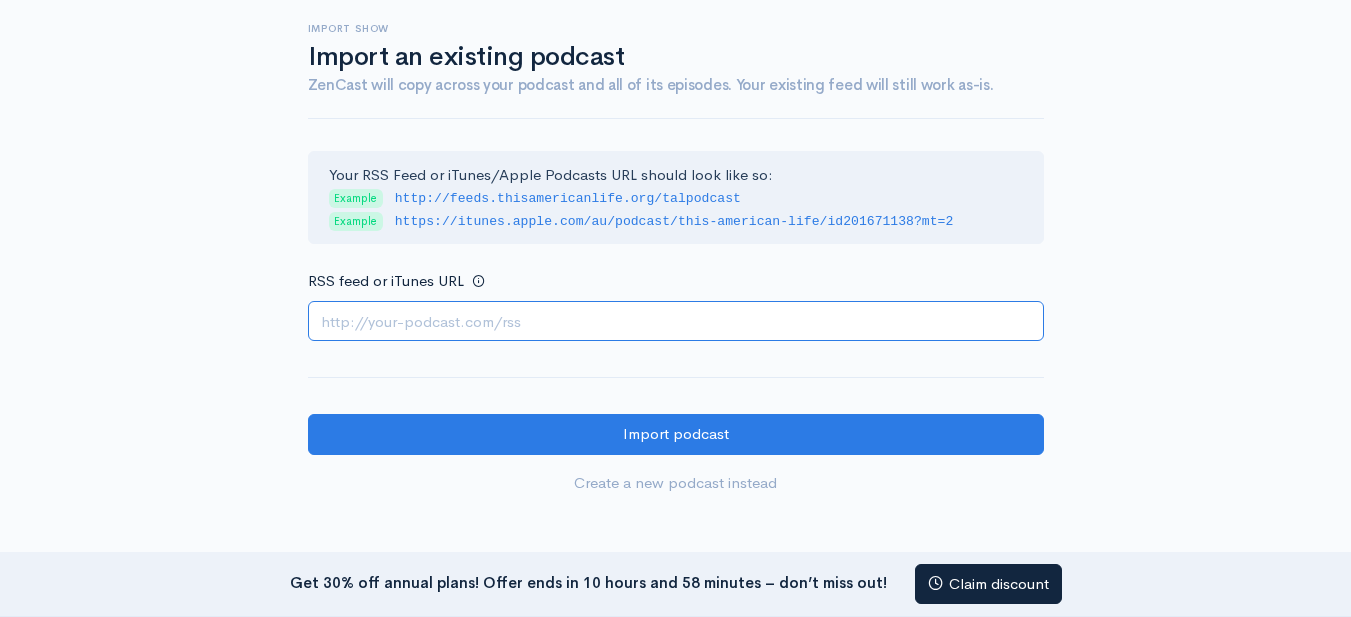 click on "RSS feed or iTunes URL" at bounding box center (676, 321) 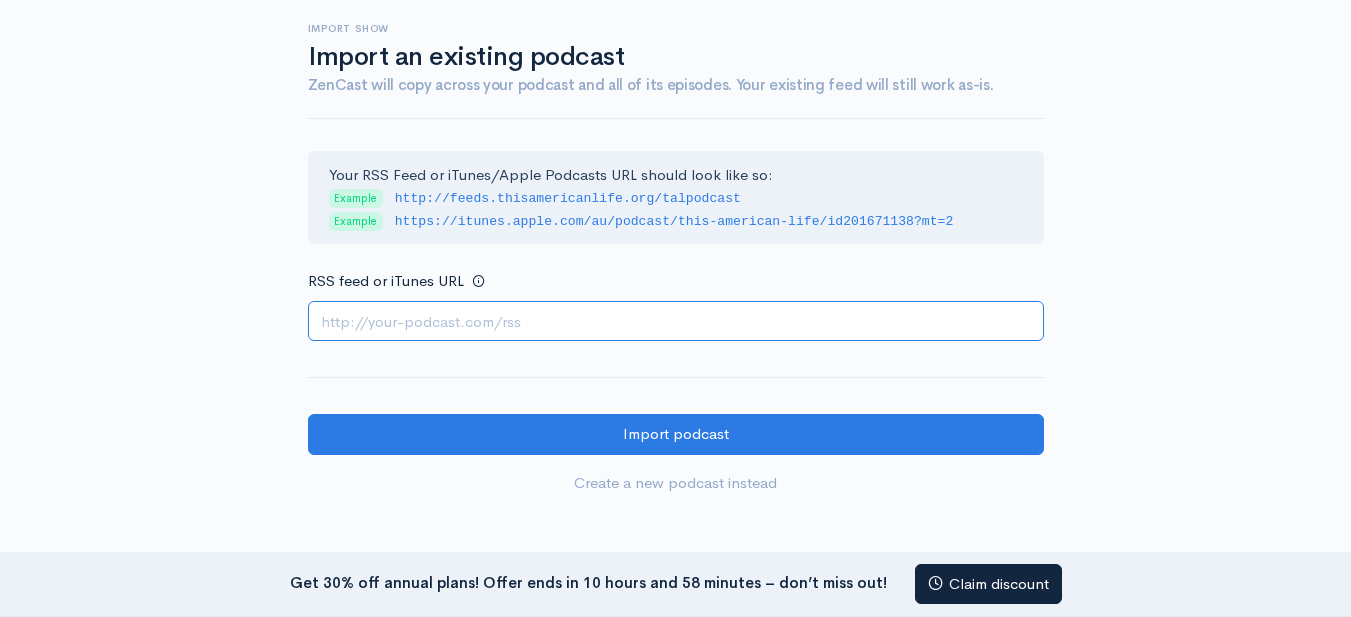 paste on "https://anchor.fm/s/107c4ef98/podcast/rss" 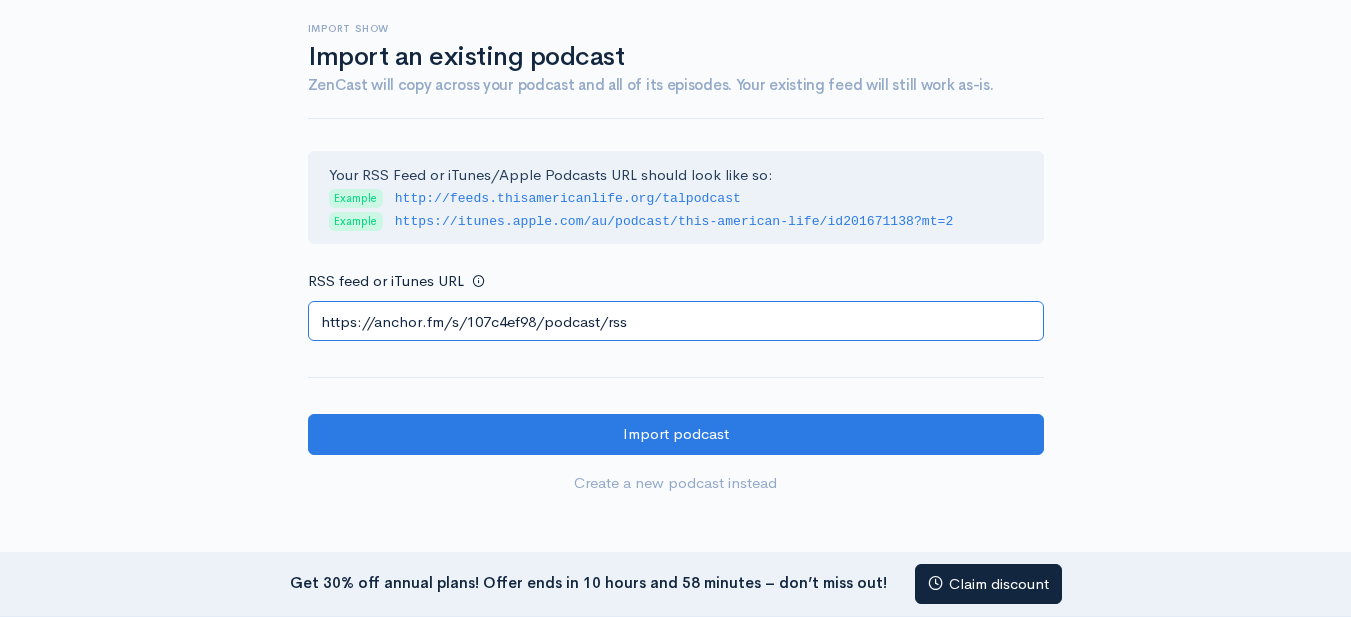 click on "https://anchor.fm/s/107c4ef98/podcast/rss" at bounding box center (676, 321) 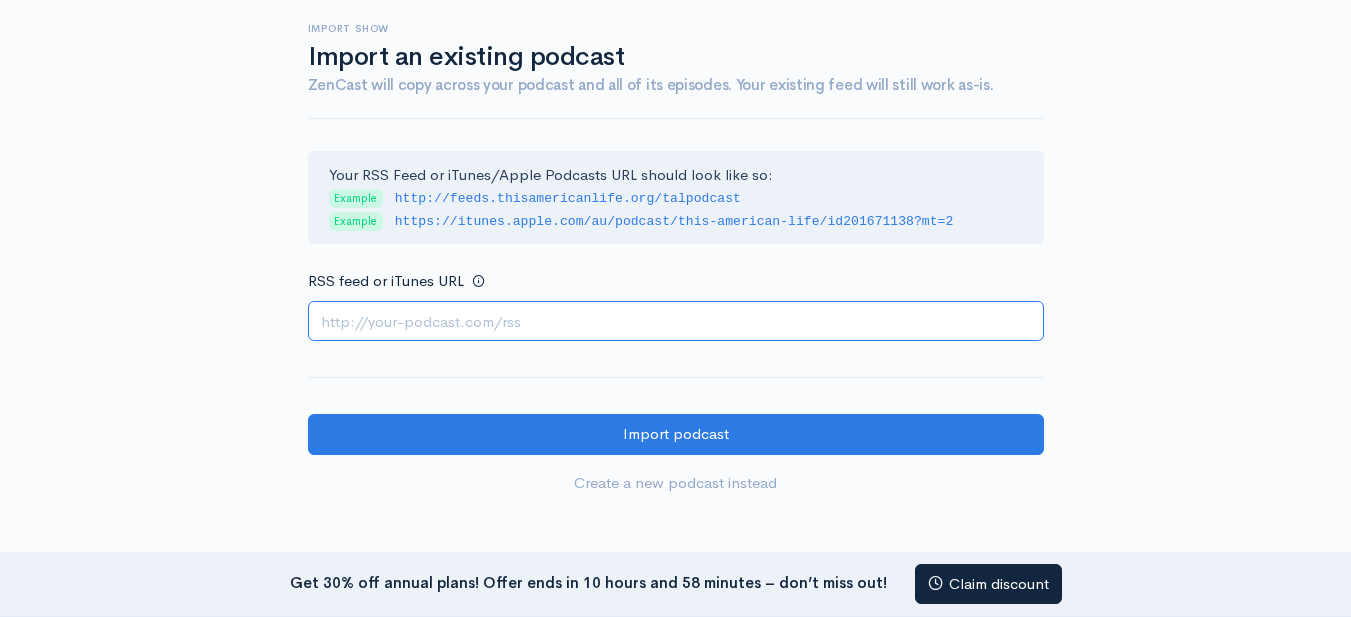 click on "RSS feed or iTunes URL" at bounding box center [676, 321] 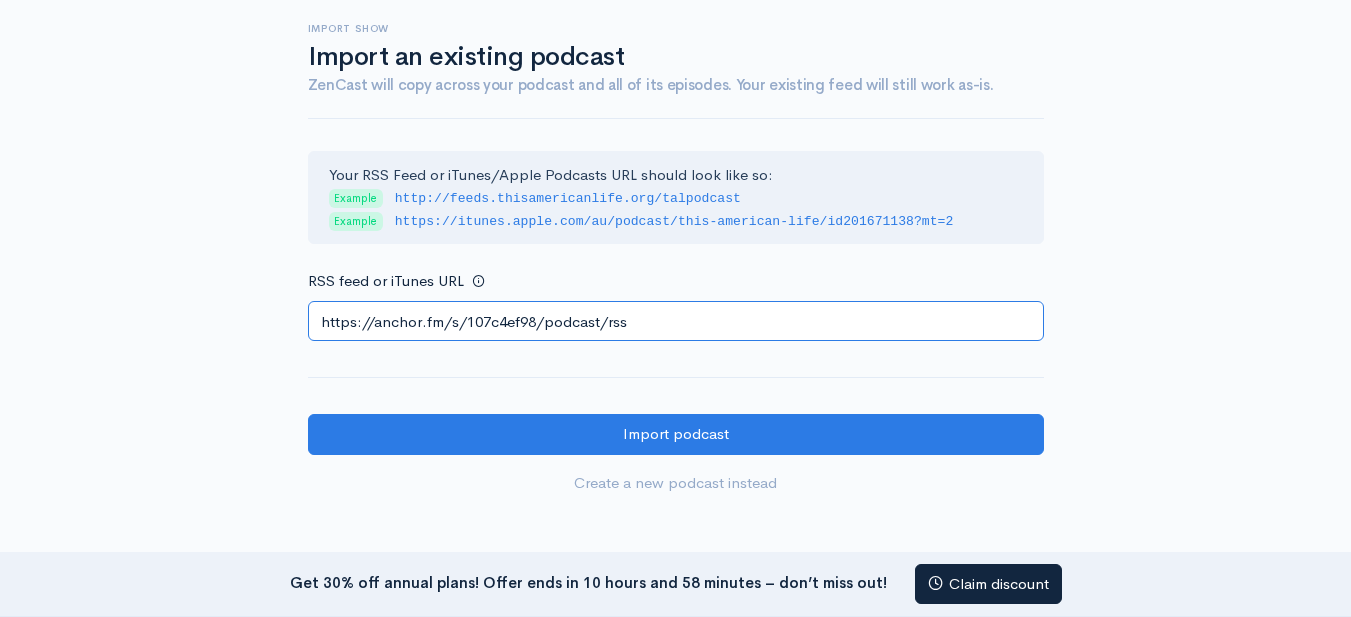 type on "https://anchor.fm/s/107c4ef98/podcast/rss" 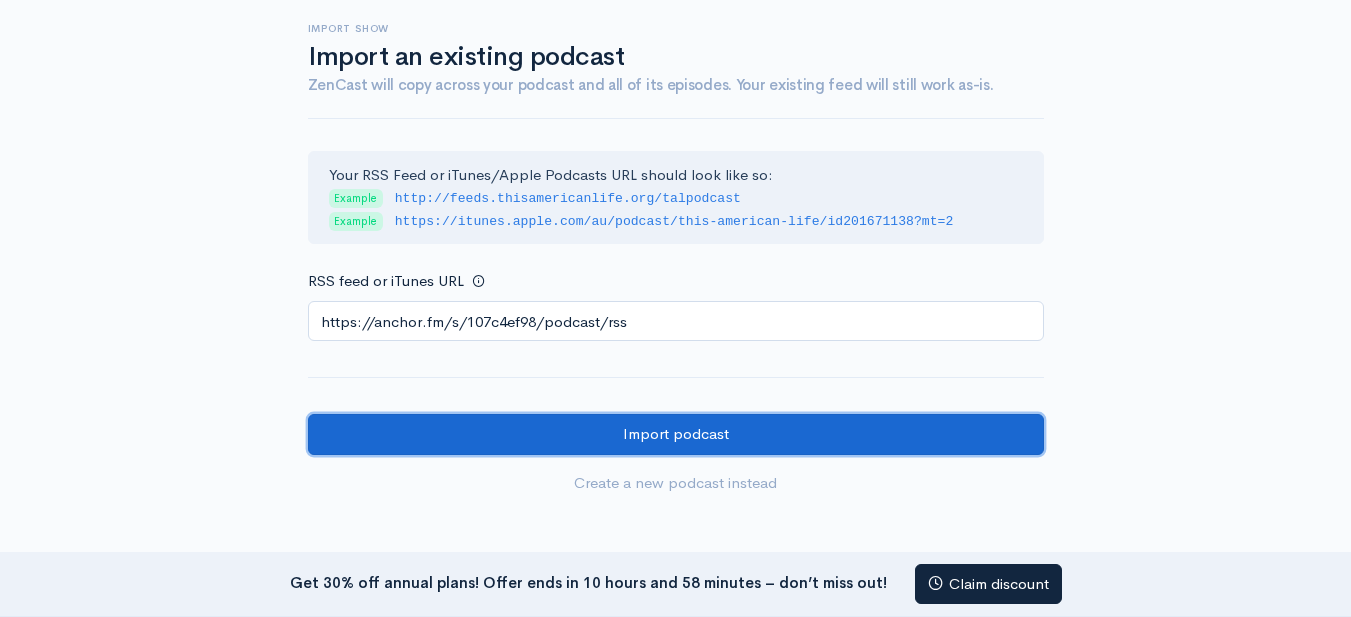 click on "Import podcast" at bounding box center (676, 434) 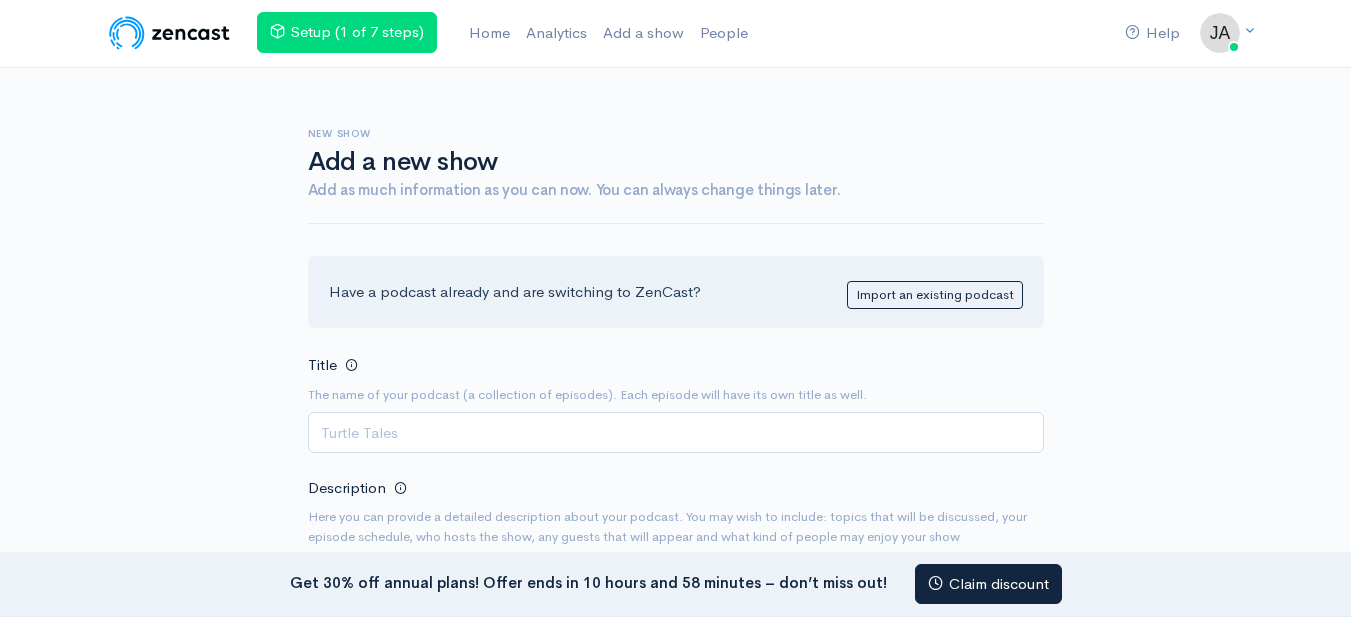 scroll, scrollTop: 0, scrollLeft: 0, axis: both 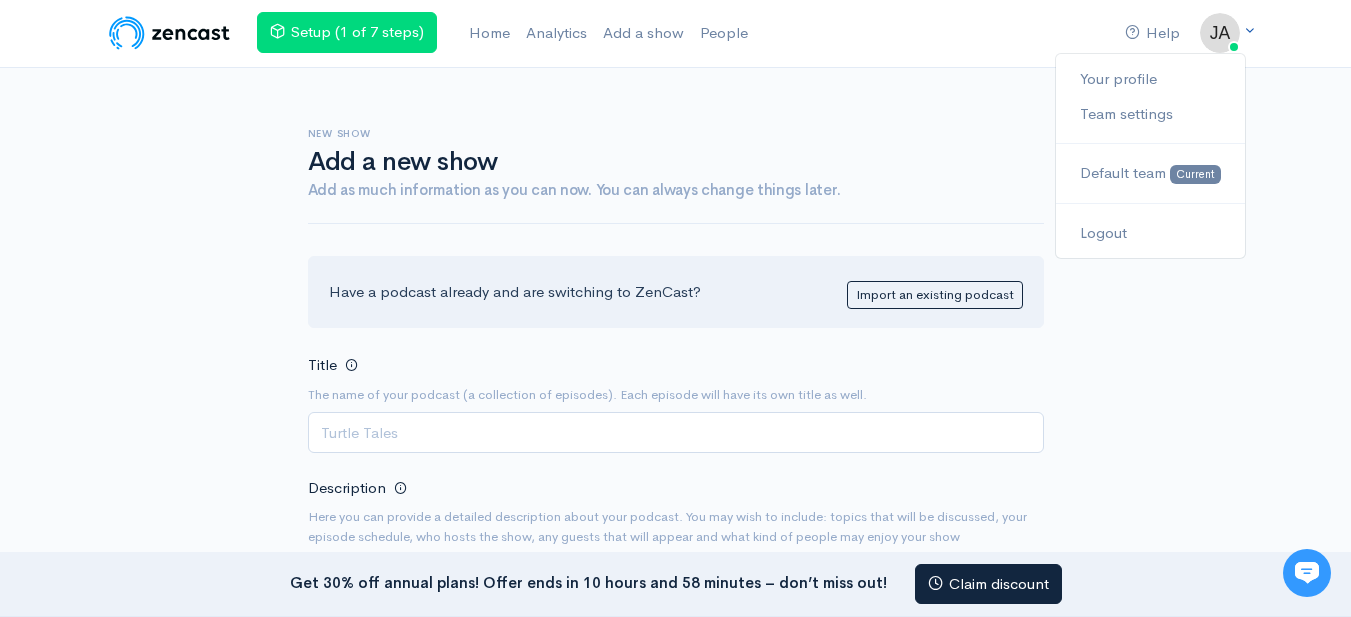 click at bounding box center [1249, 30] 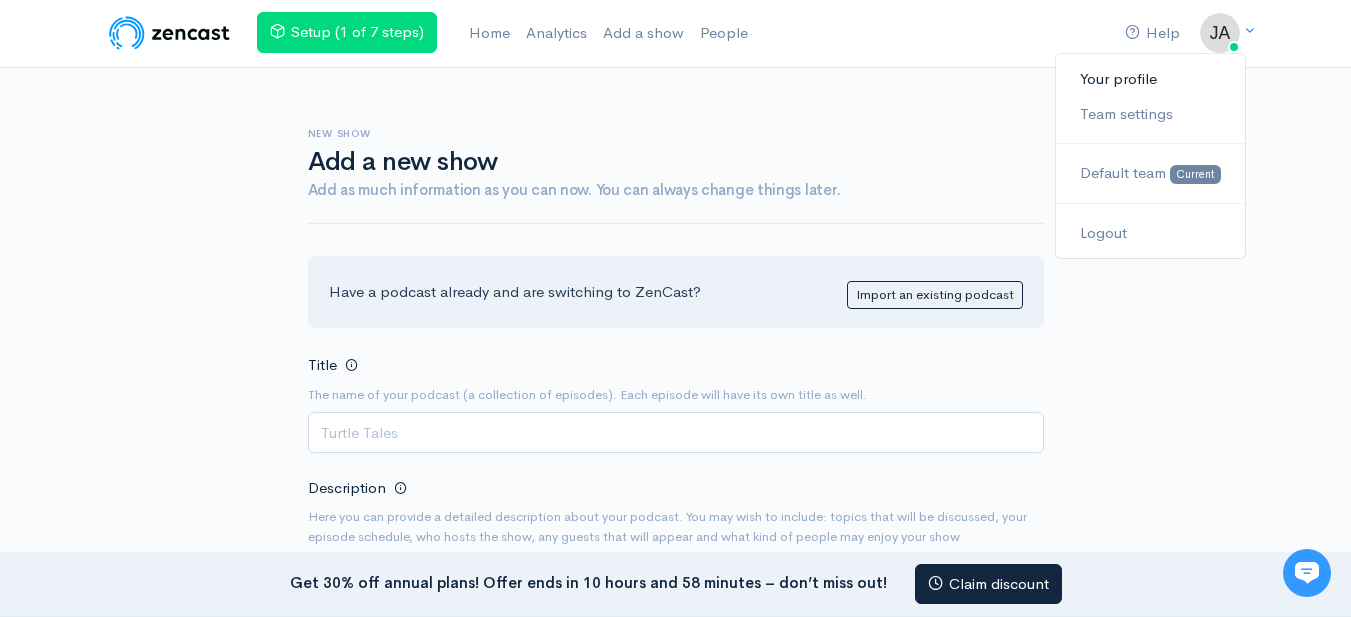click on "Your profile" at bounding box center (1150, 79) 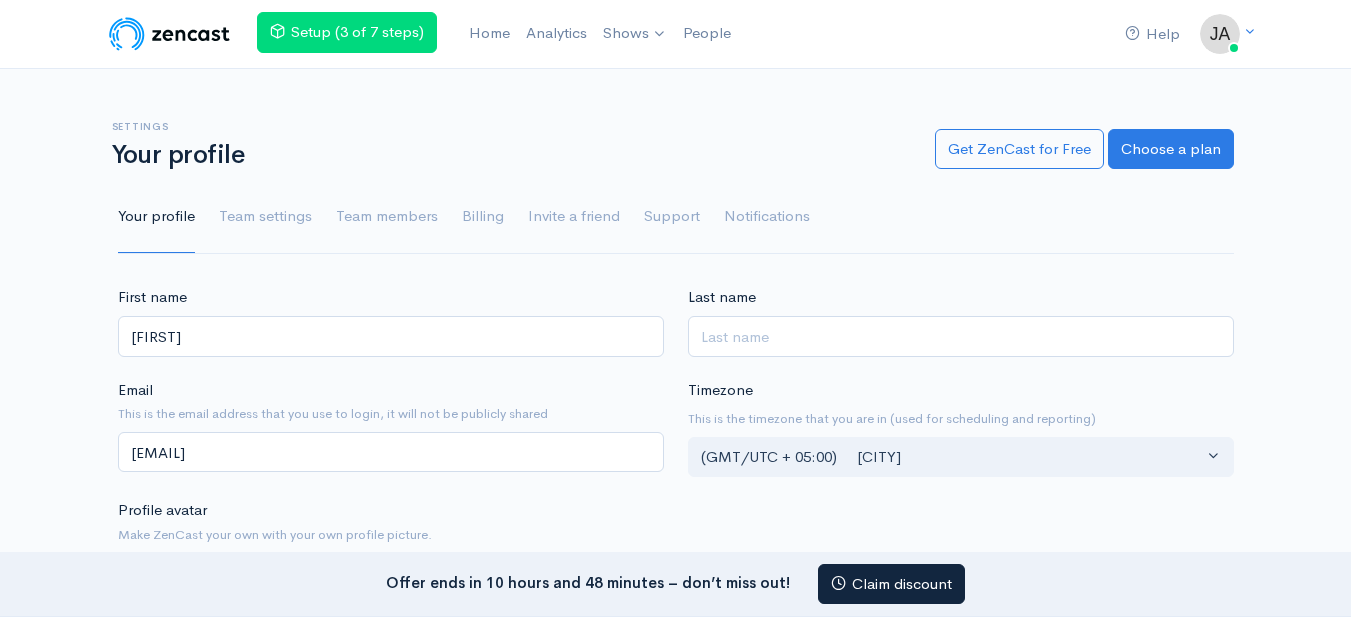 scroll, scrollTop: 0, scrollLeft: 0, axis: both 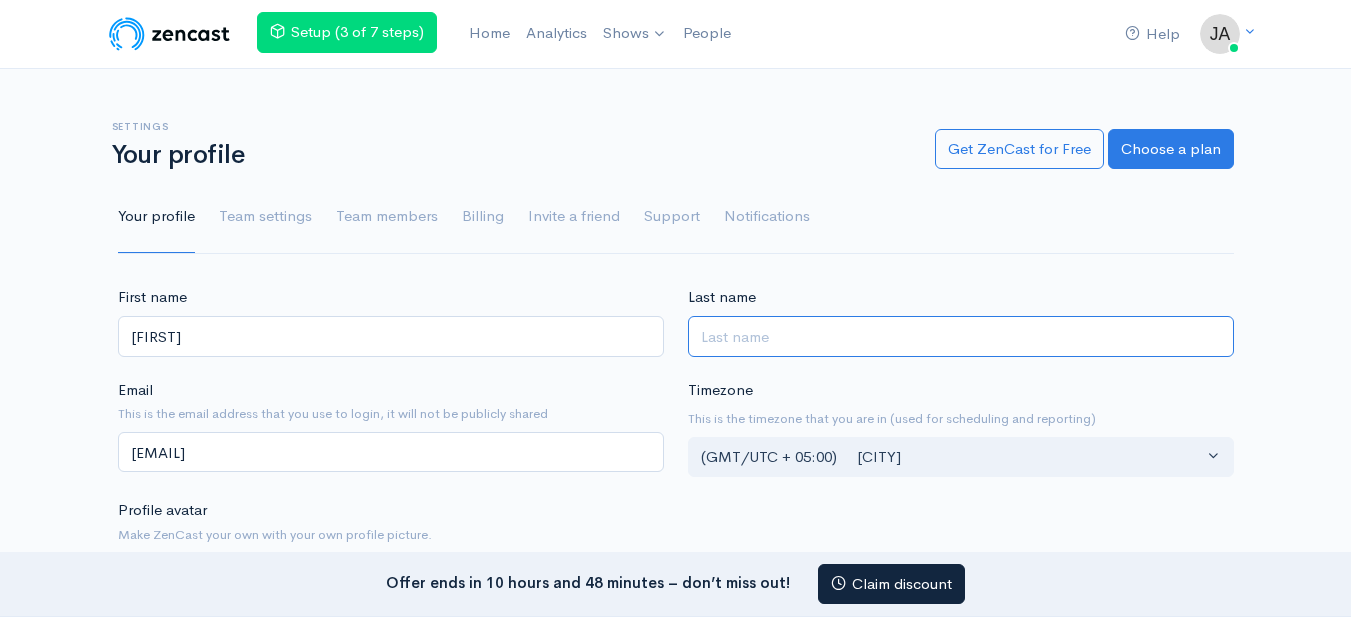 click on "Last name" at bounding box center [961, 336] 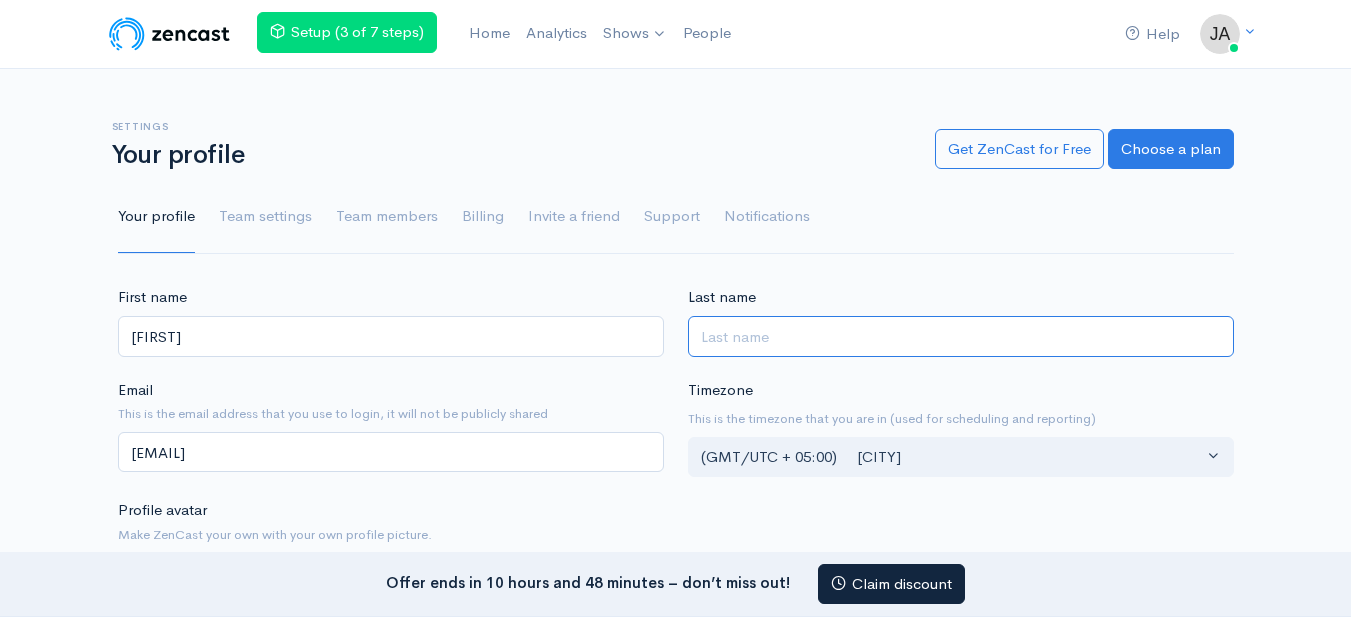 type on "Reece" 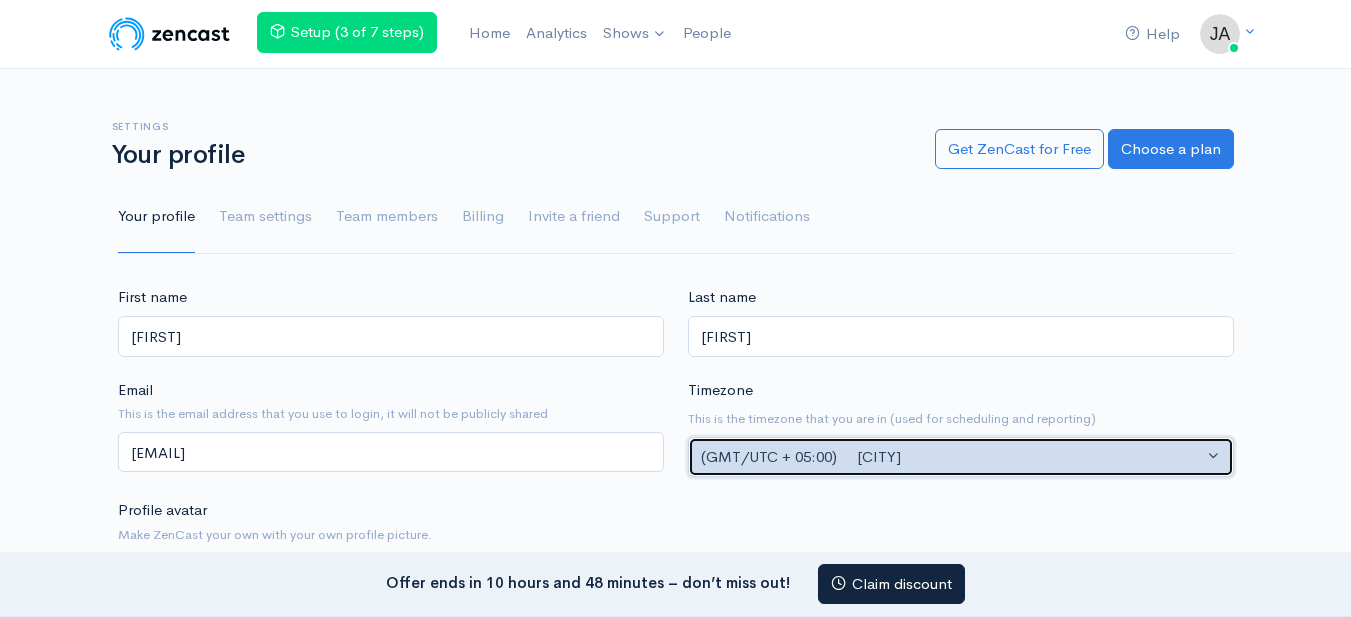 click on "(GMT/UTC + 05:00)     Karachi" at bounding box center (961, 457) 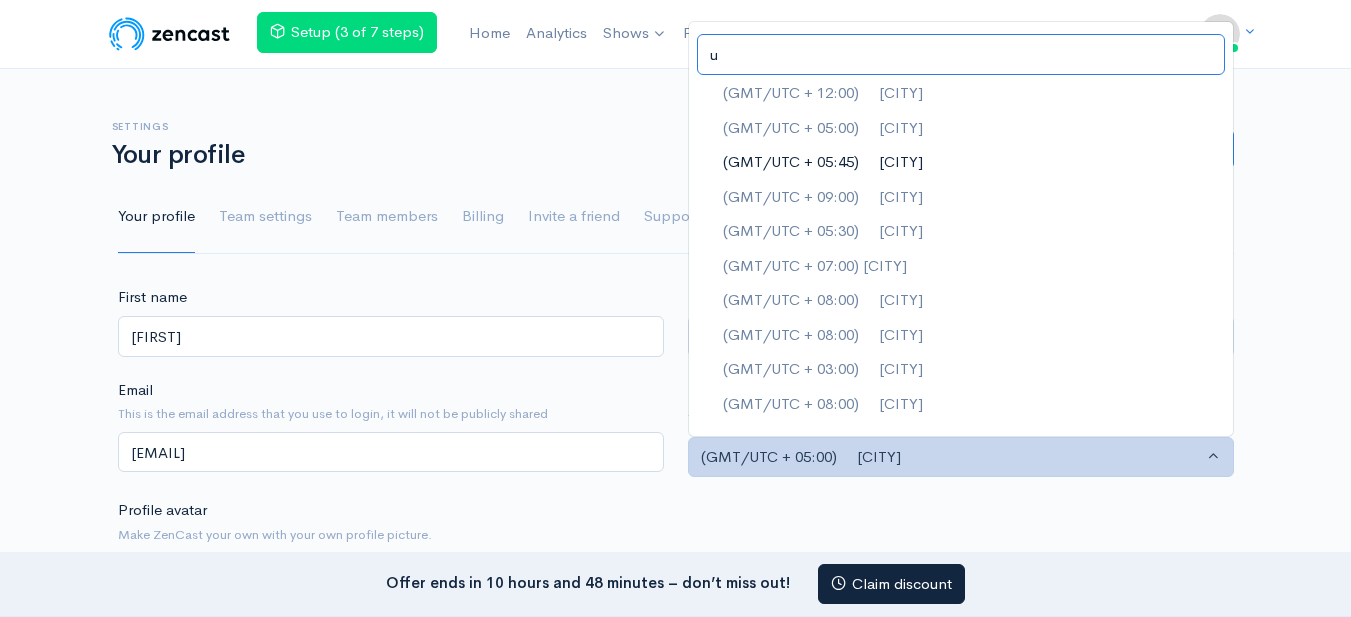 scroll, scrollTop: 0, scrollLeft: 0, axis: both 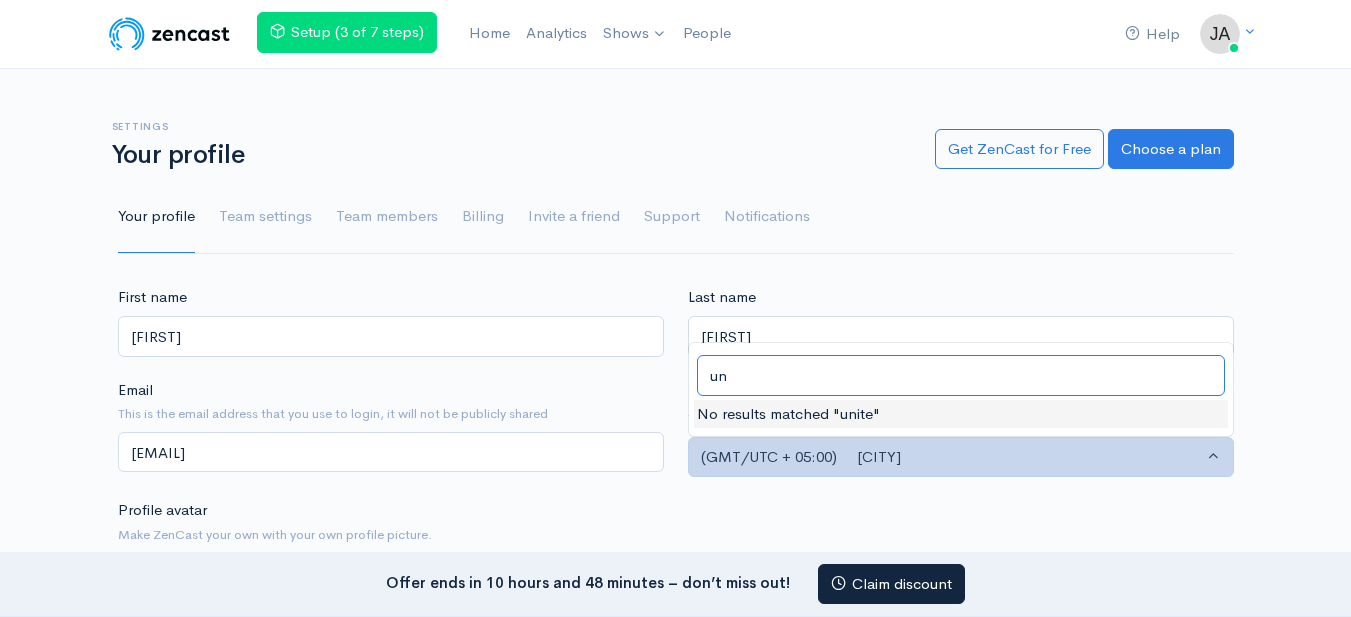 type on "u" 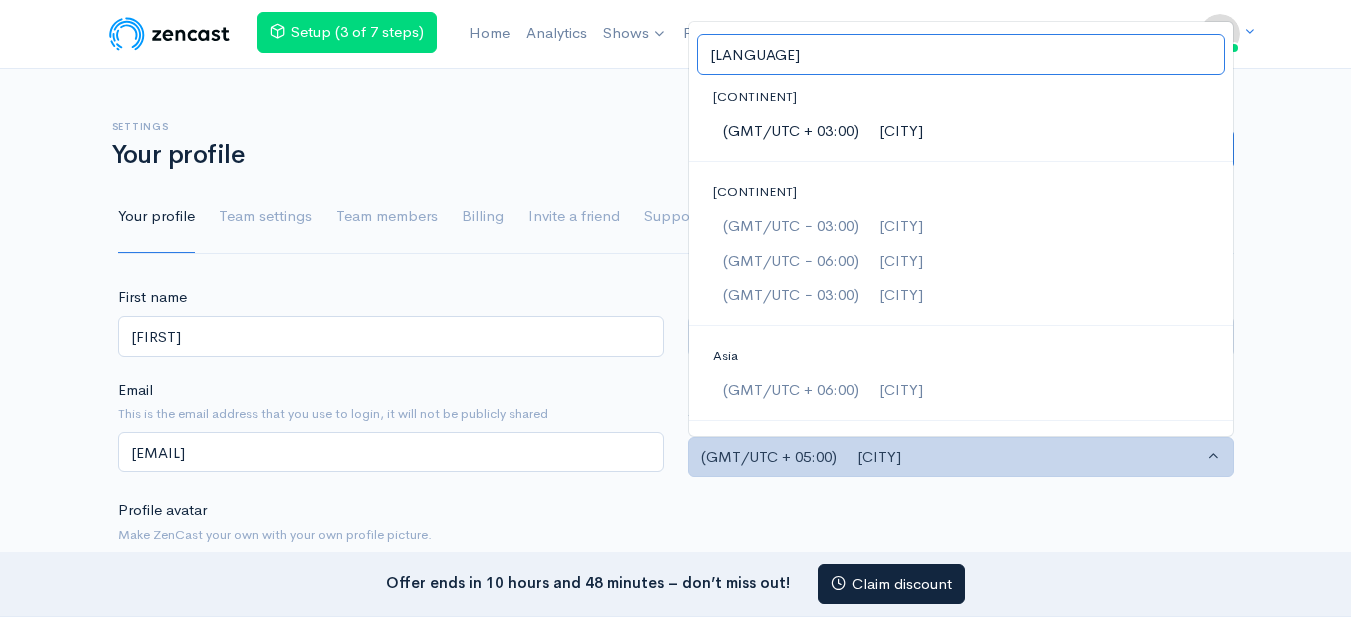 type on "h" 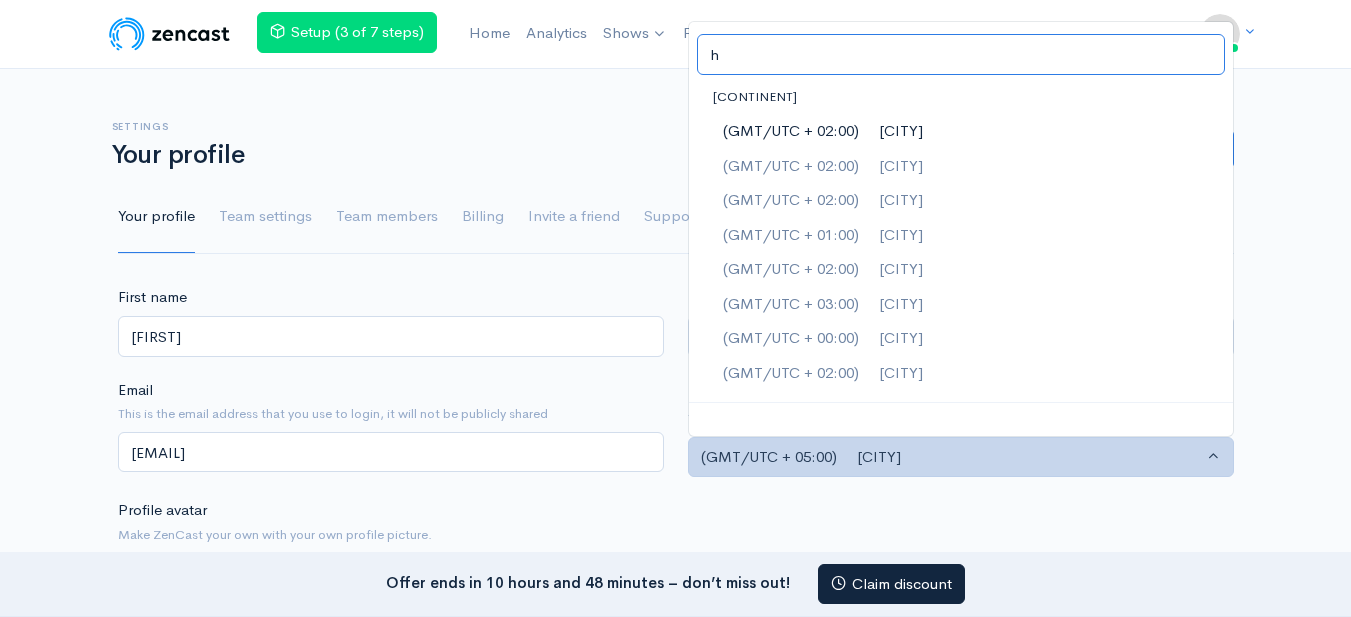 type 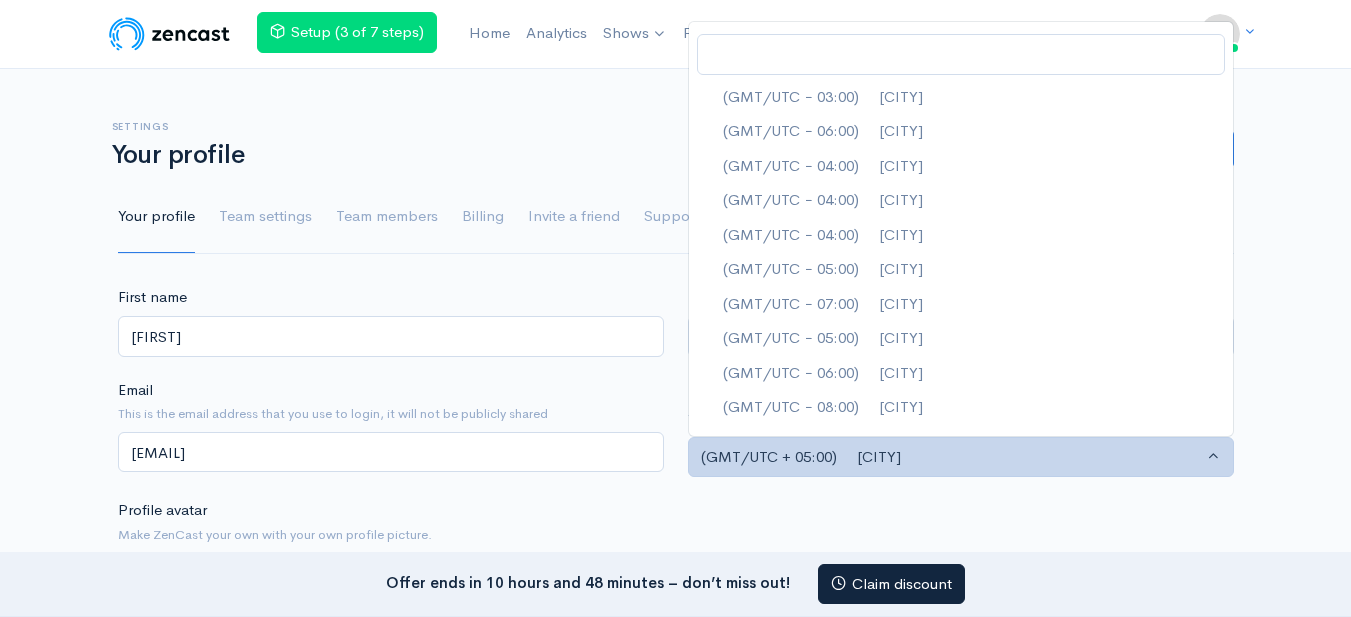 scroll, scrollTop: 4683, scrollLeft: 0, axis: vertical 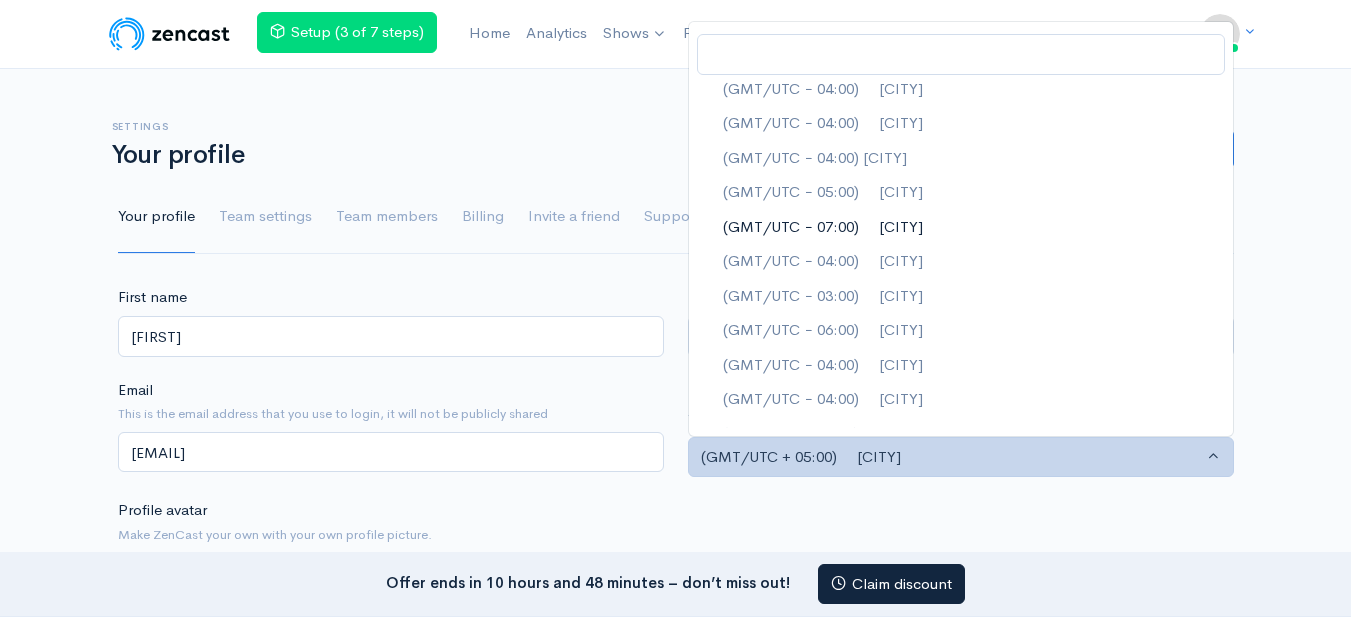 click on "(GMT/UTC − 07:00)     Los Angeles" at bounding box center [822, 226] 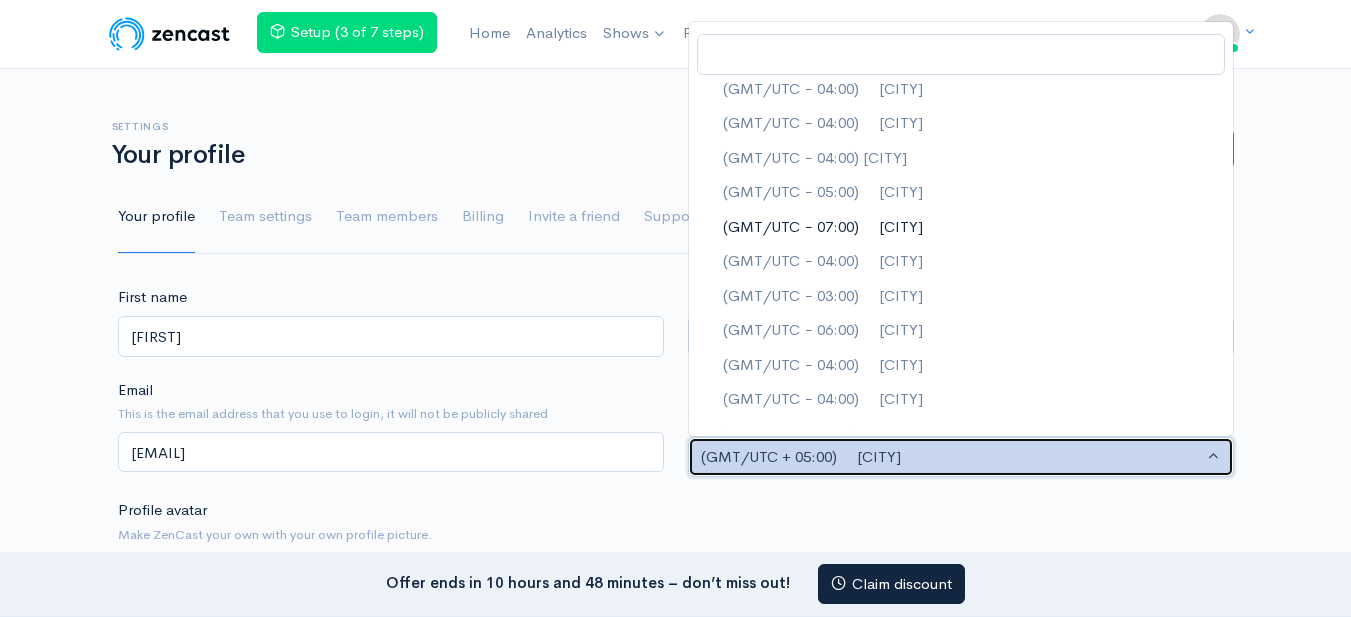 select on "America/Los_Angeles" 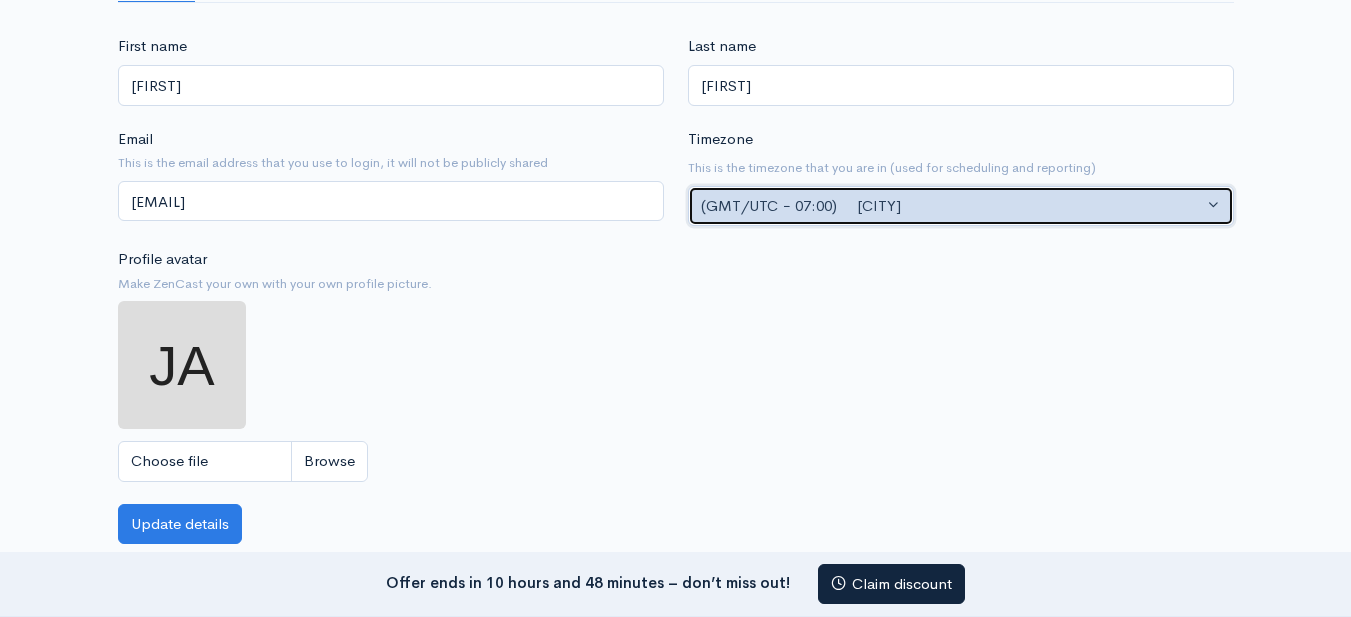 scroll, scrollTop: 274, scrollLeft: 0, axis: vertical 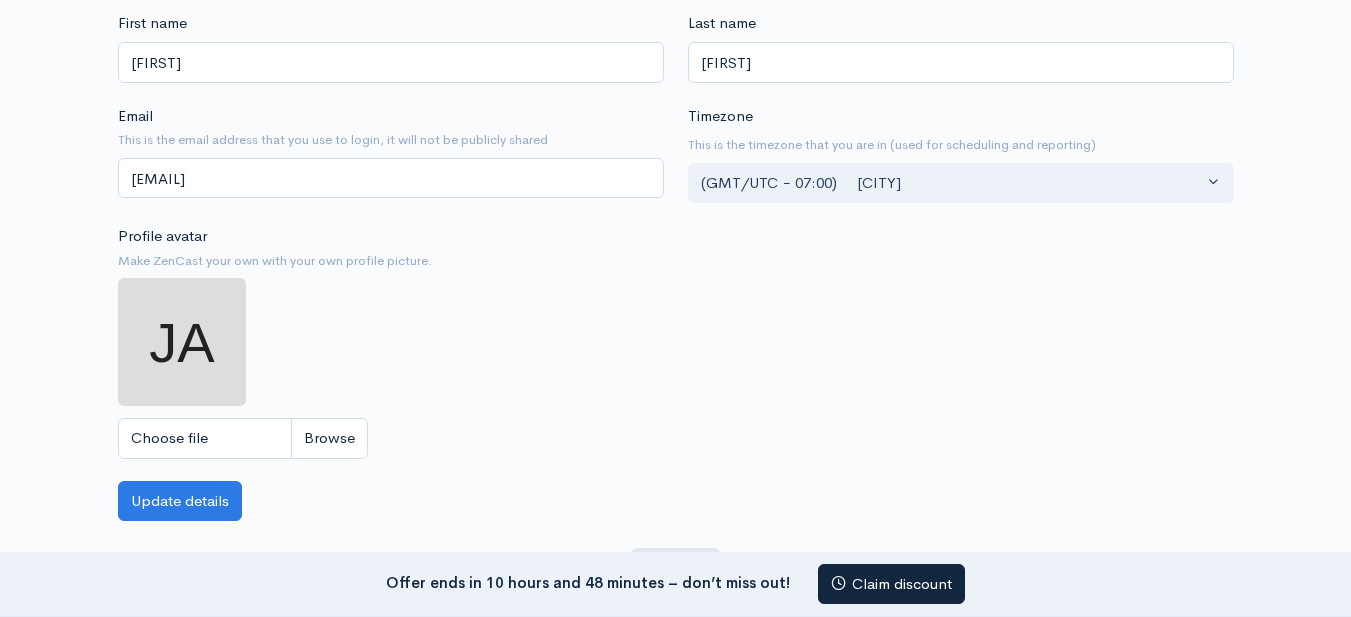 click on "Profile avatar
Make ZenCast your own with your own profile picture.
Choose file" at bounding box center [391, 342] 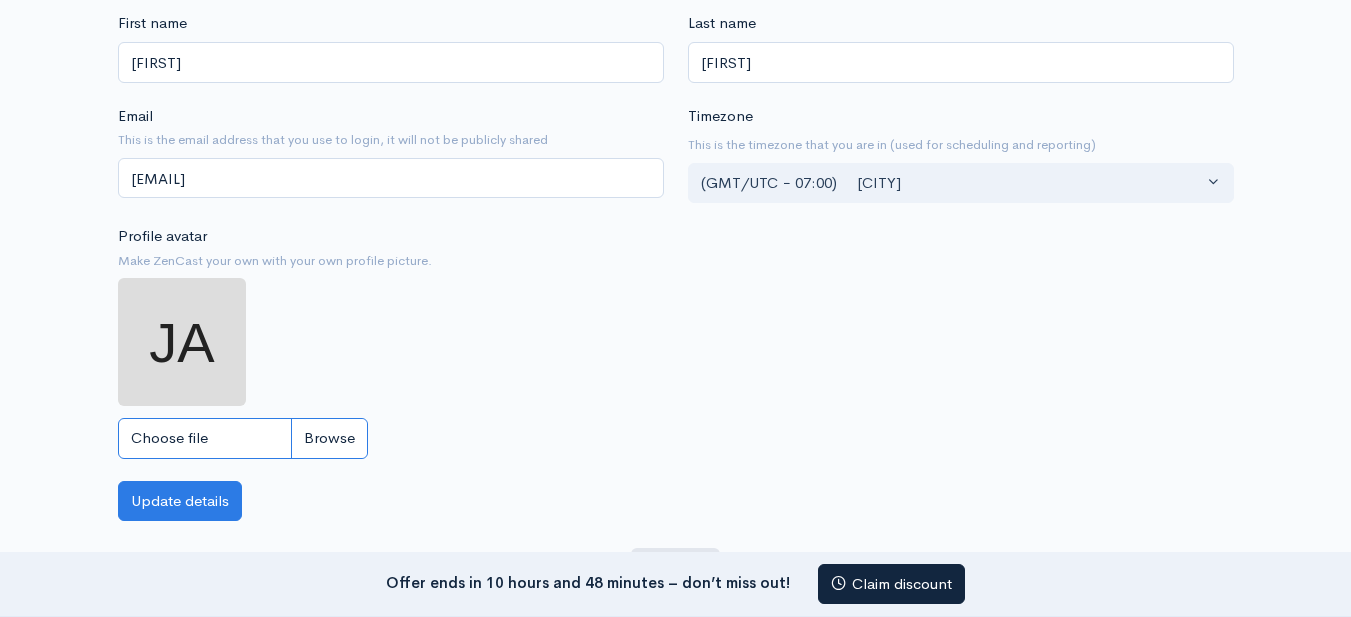 click on "Choose file" at bounding box center [243, 438] 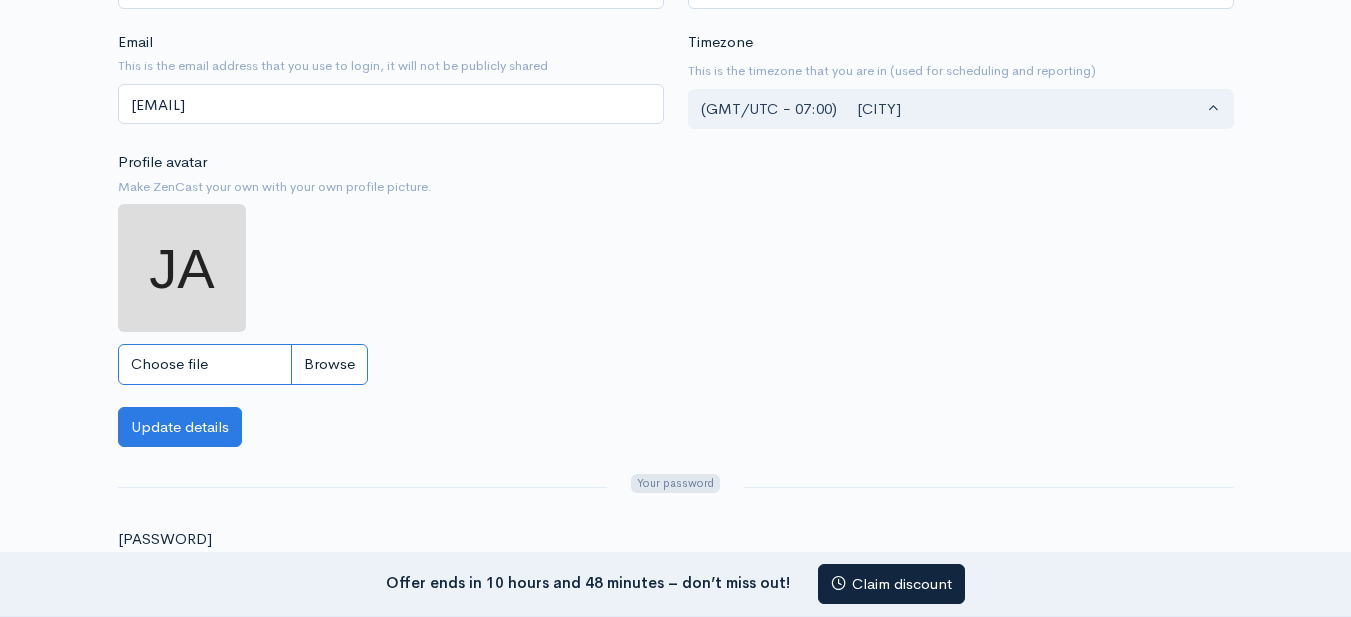 scroll, scrollTop: 0, scrollLeft: 0, axis: both 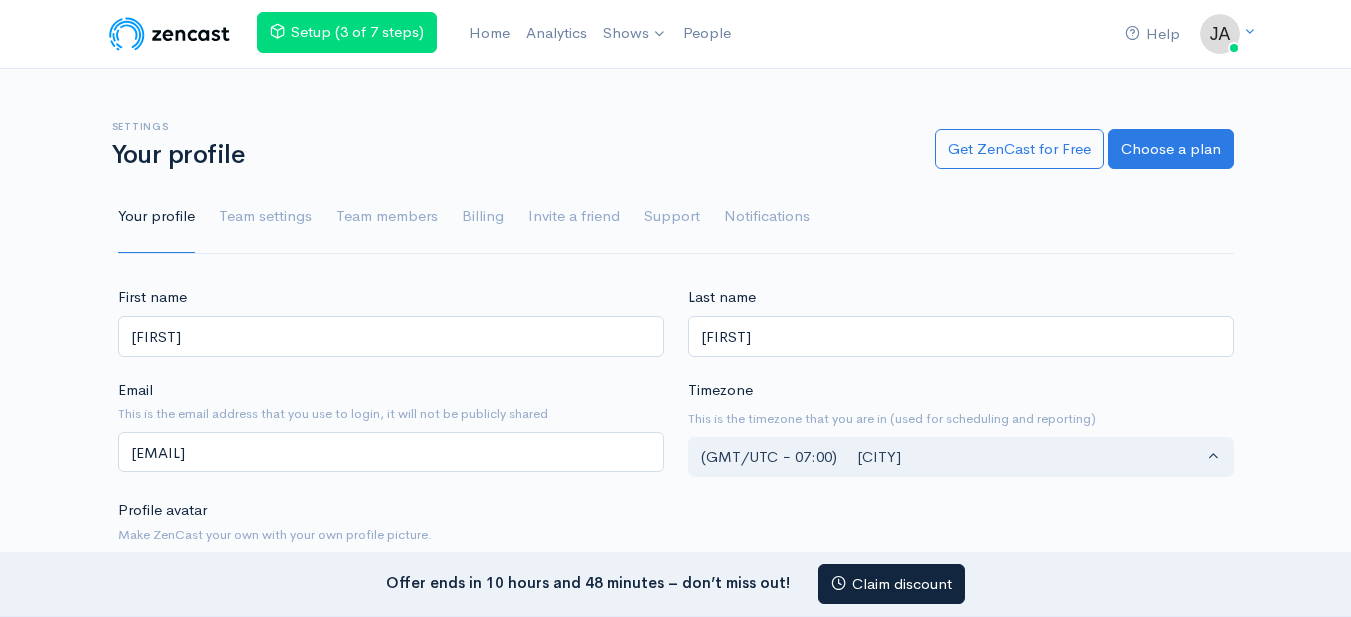 click on "Your profile
Team settings
Team members
Billing
Invite a friend
Support
Notifications" at bounding box center (676, 217) 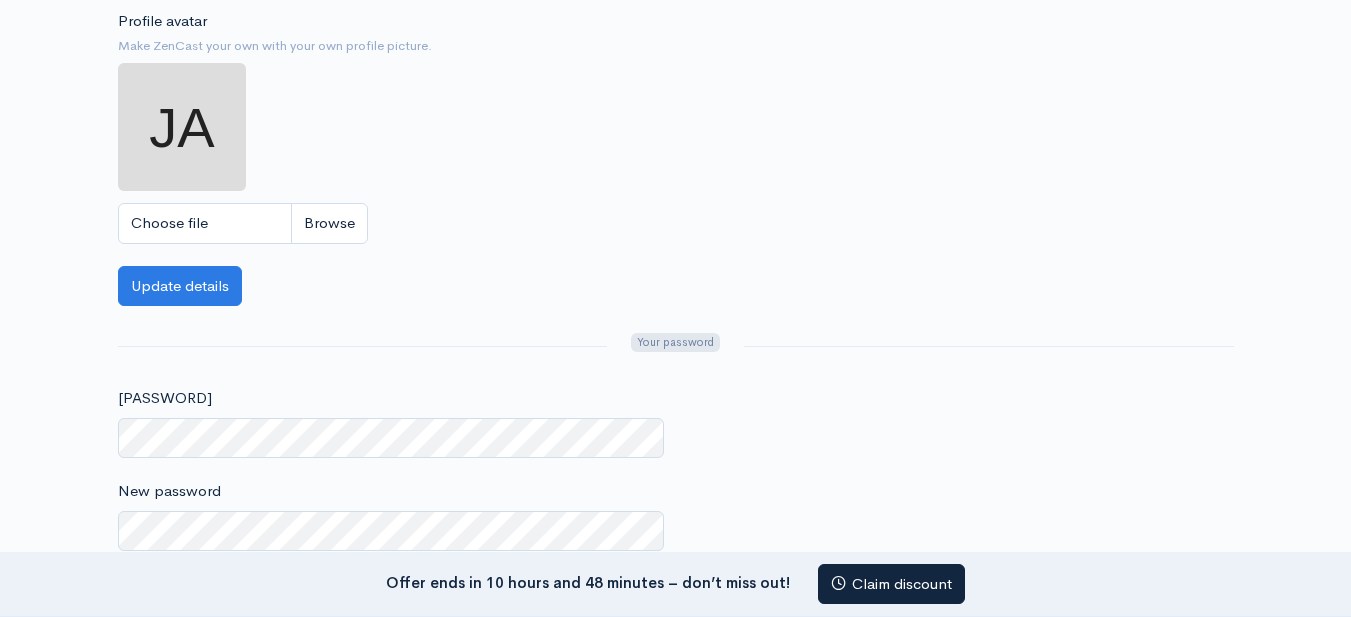 scroll, scrollTop: 502, scrollLeft: 0, axis: vertical 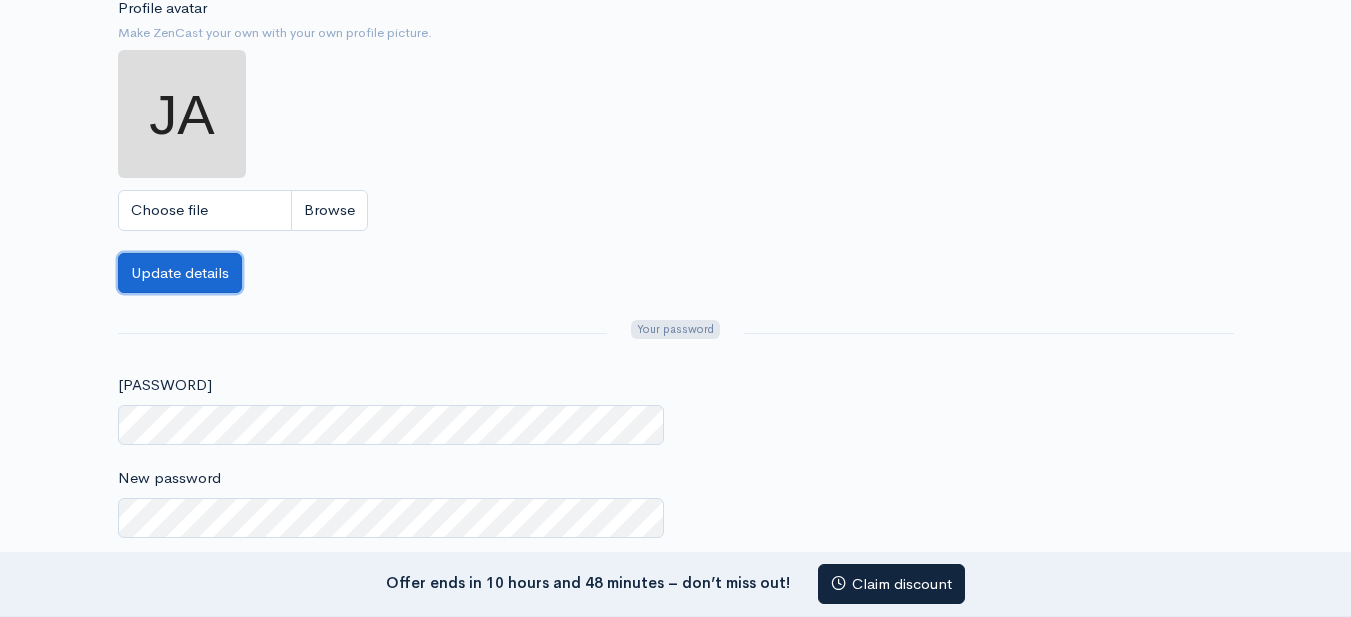 click on "Update details" at bounding box center (180, 273) 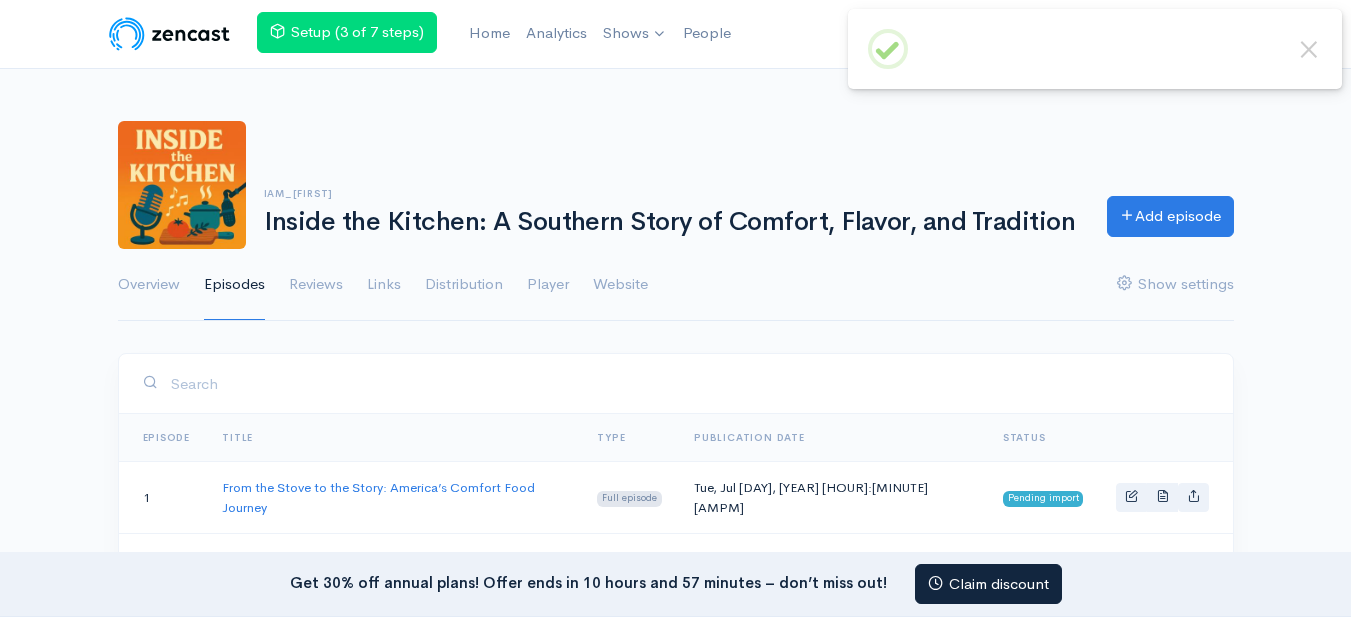 scroll, scrollTop: 0, scrollLeft: 0, axis: both 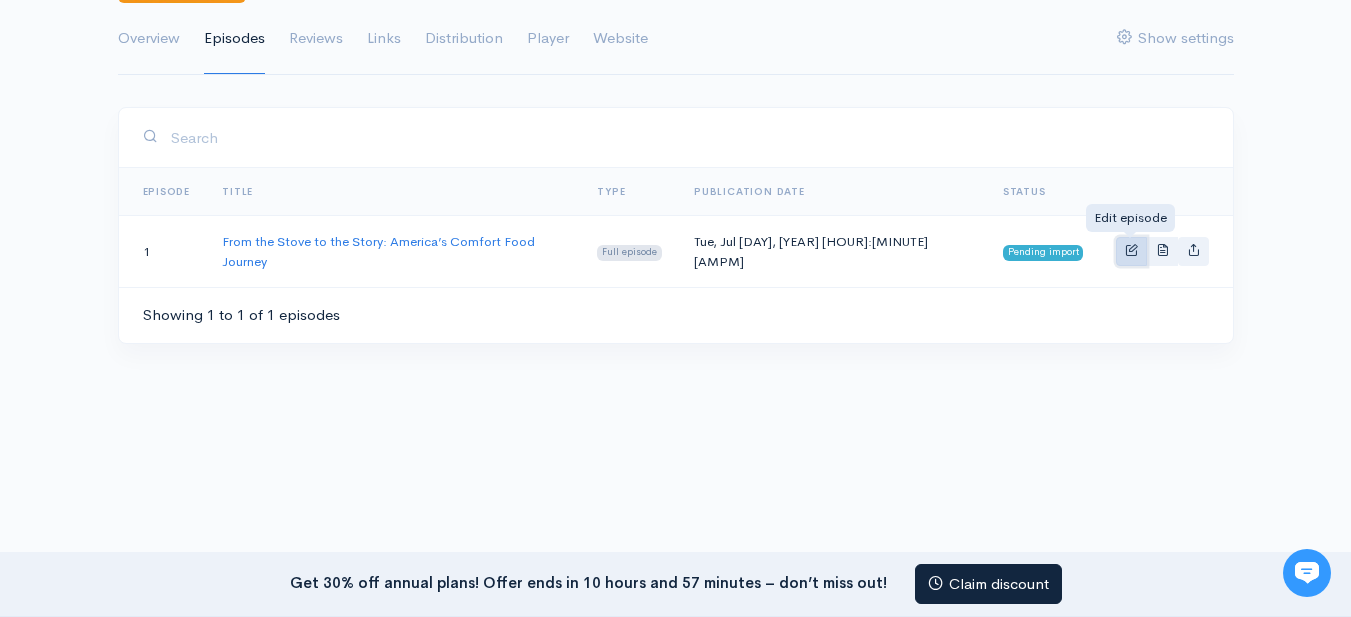 click at bounding box center [1131, 249] 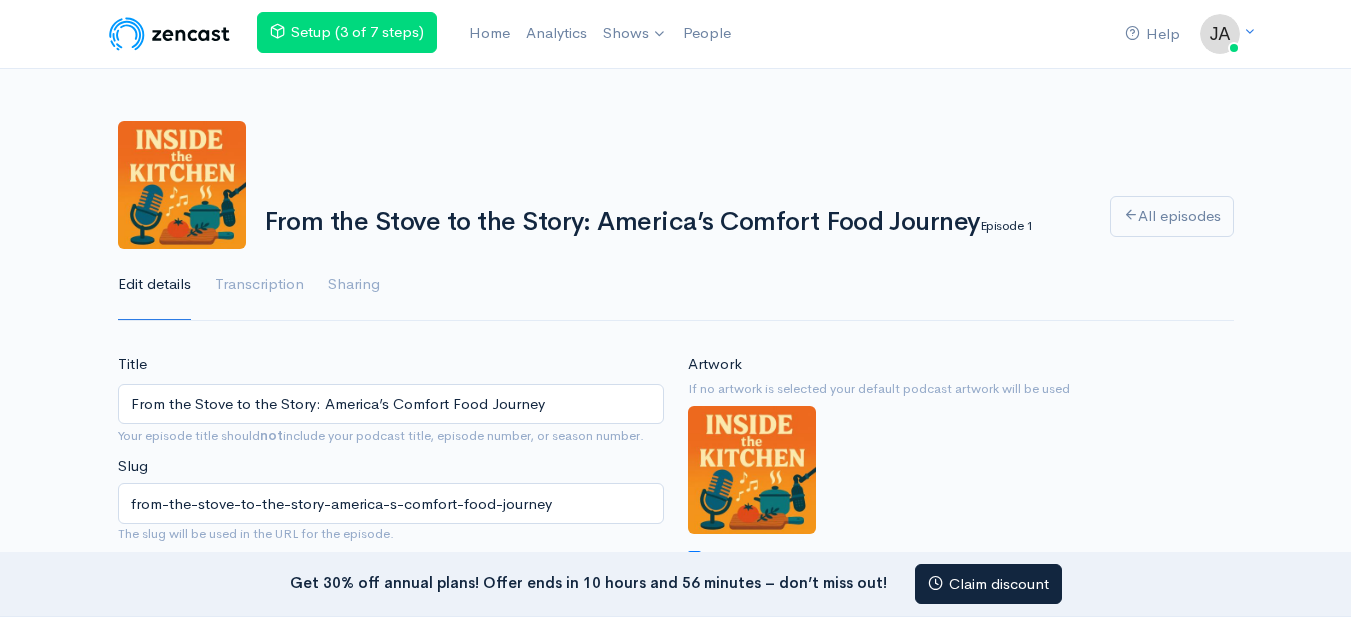 scroll, scrollTop: 0, scrollLeft: 0, axis: both 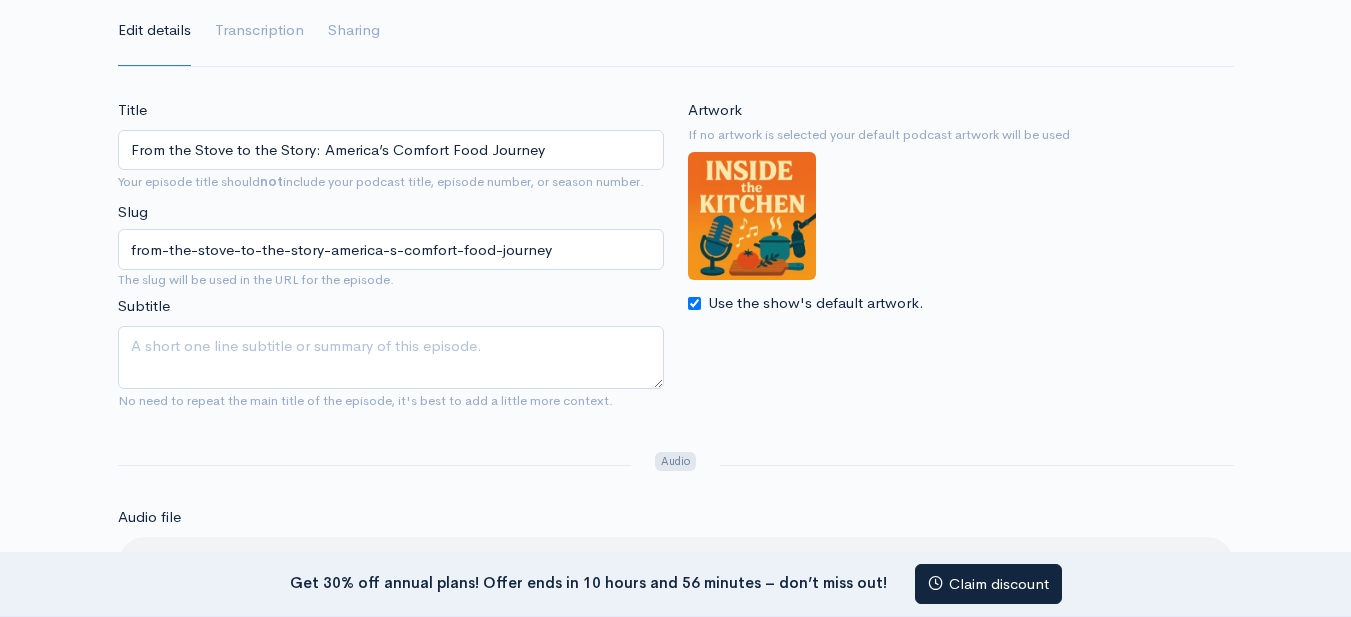 drag, startPoint x: 572, startPoint y: 164, endPoint x: 9, endPoint y: 193, distance: 563.7464 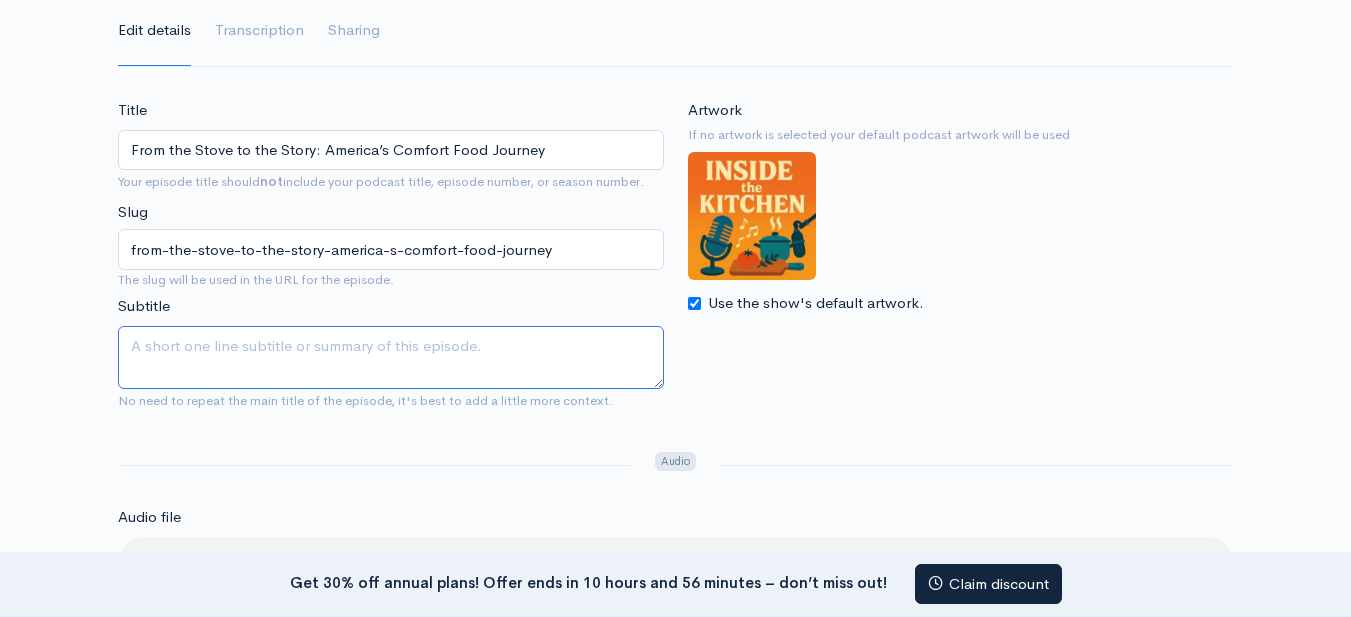 click on "Subtitle" at bounding box center [391, 357] 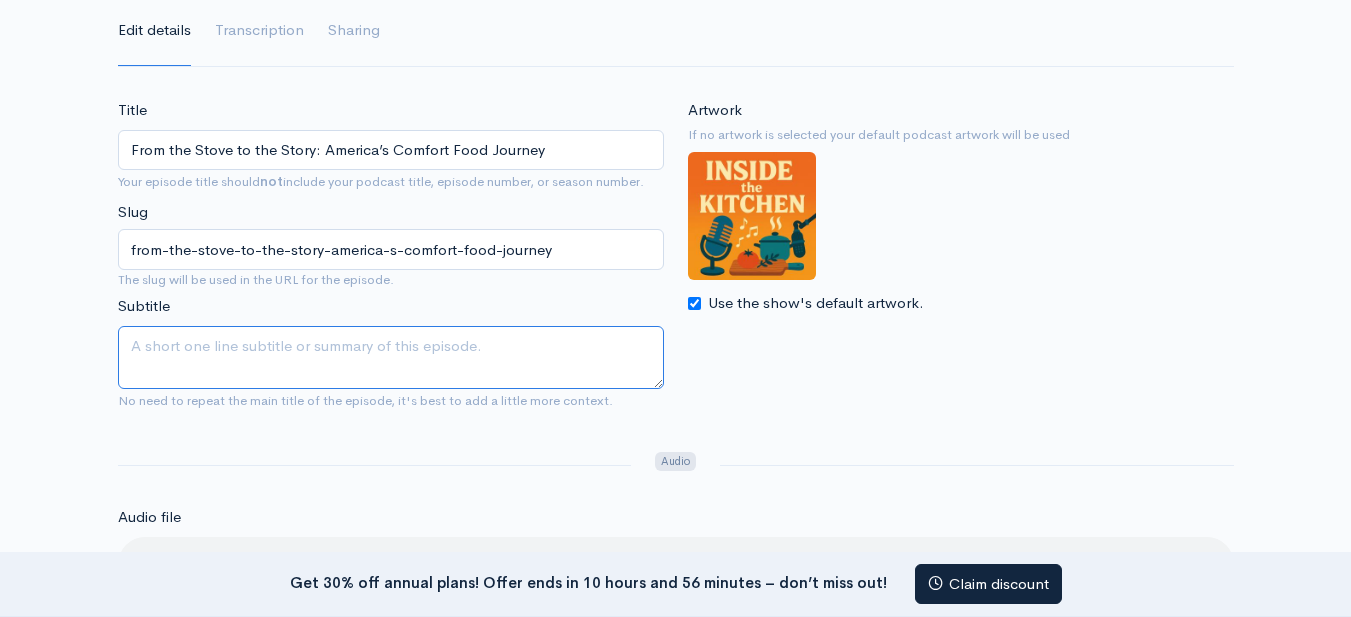 paste on "From the Stove to the Story is a heartwarming podcast that explores the rich flavors, stories, and traditions behind America’s favorite comfort foods. Each episode dives into iconic dishes, restaurant reviews, and food culture, blending expert insight with personal experiences that celebrate the taste and nostalgia of homestyle cooking across the country.
Ask ChatGPT" 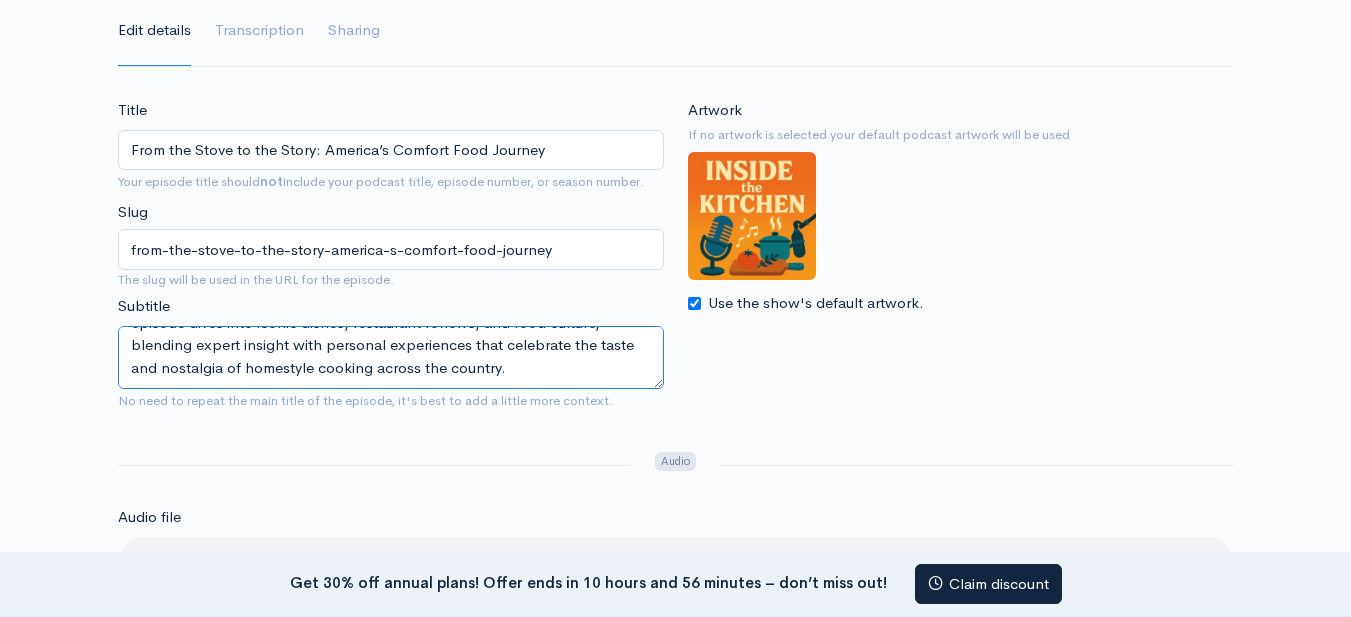 scroll, scrollTop: 68, scrollLeft: 0, axis: vertical 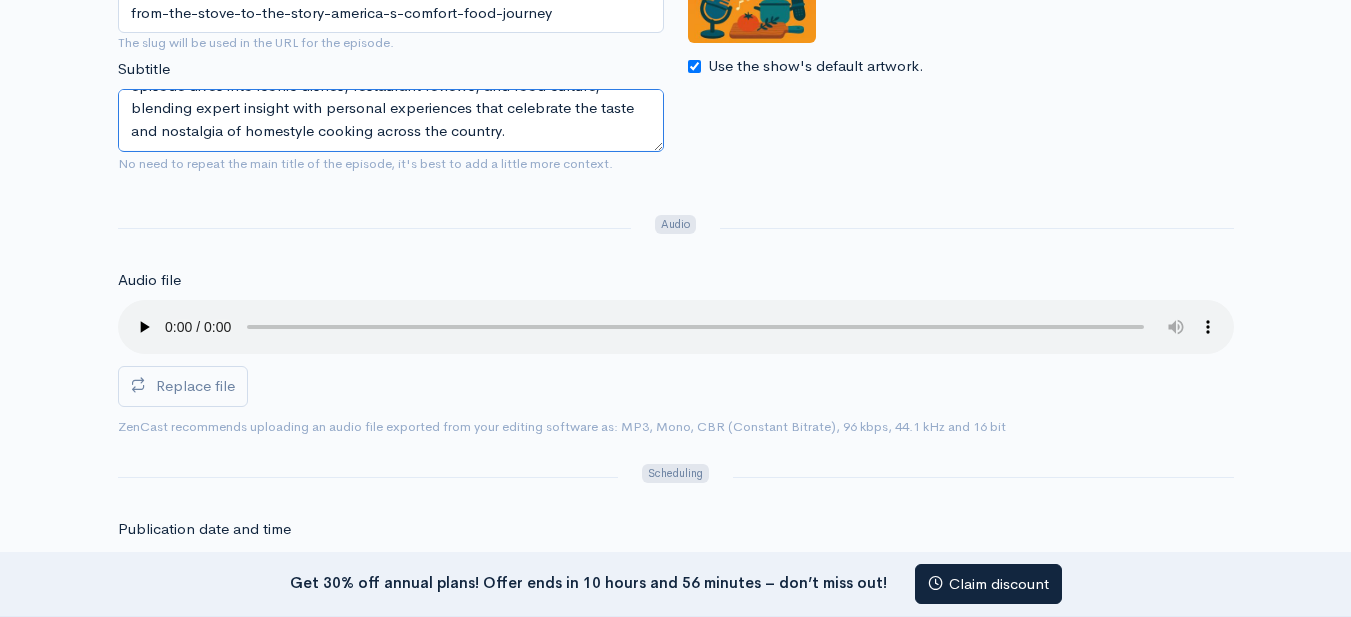 type on "From the Stove to the Story is a heartwarming podcast that explores the rich flavors, stories, and traditions behind America’s favorite comfort foods. Each episode dives into iconic dishes, restaurant reviews, and food culture, blending expert insight with personal experiences that celebrate the taste and nostalgia of homestyle cooking across the country." 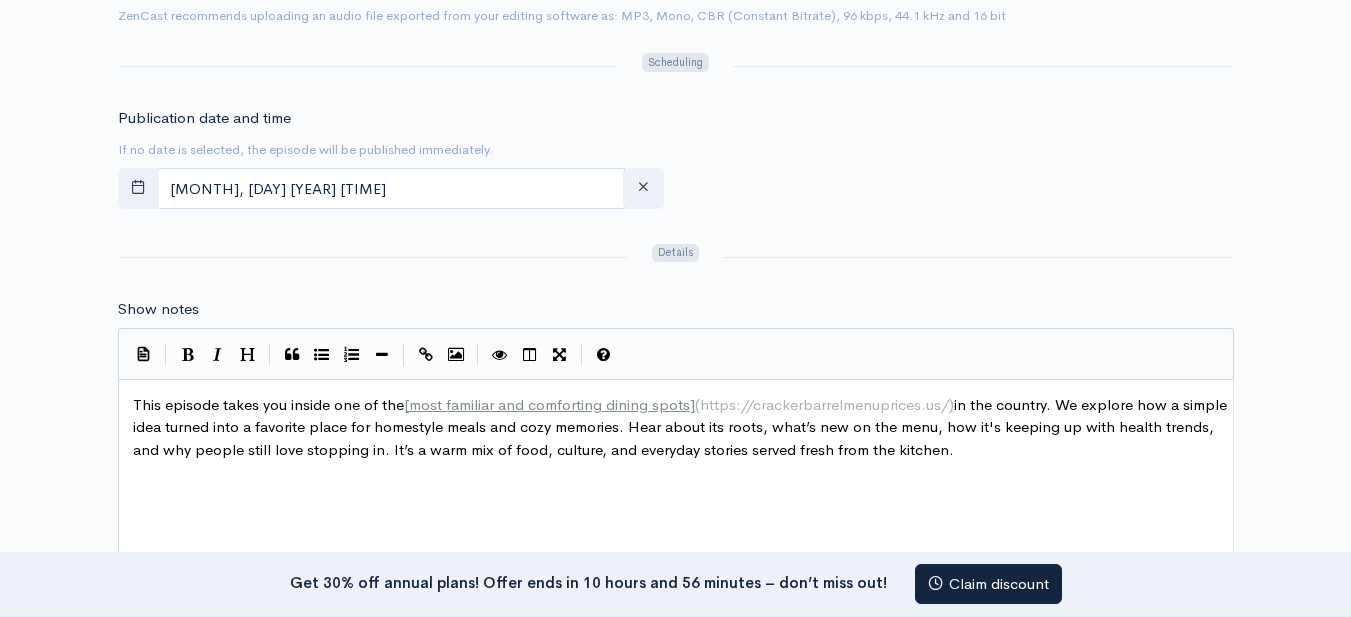 scroll, scrollTop: 996, scrollLeft: 0, axis: vertical 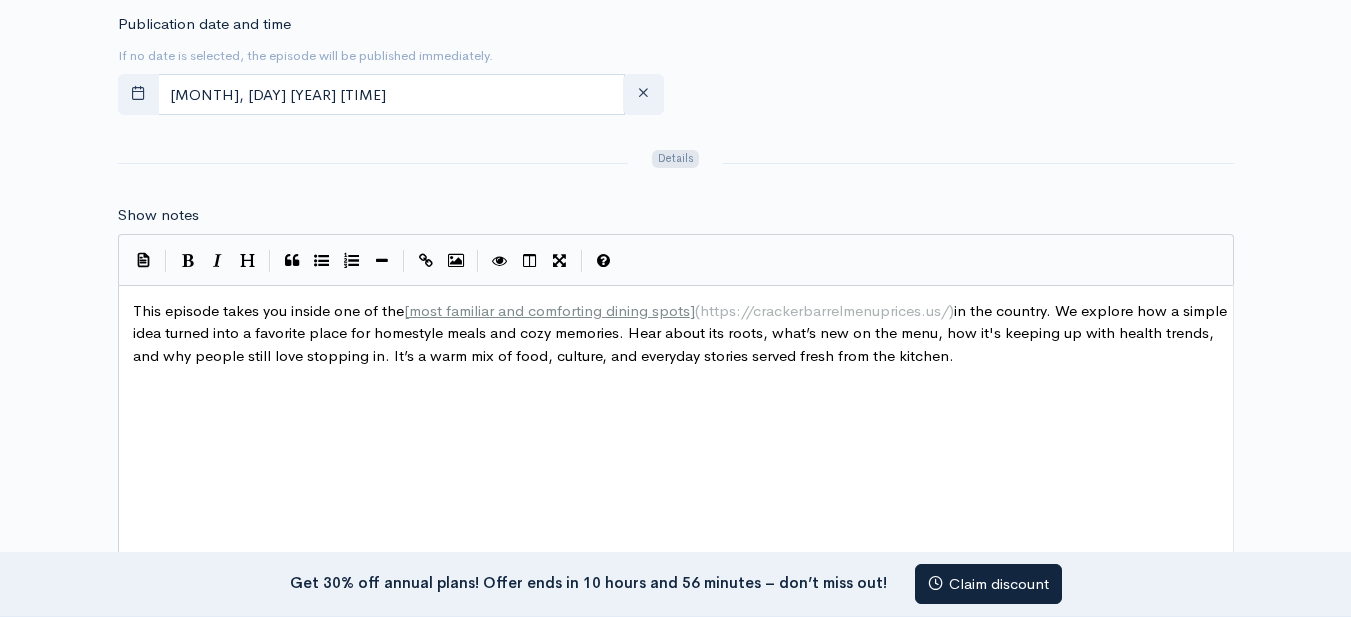 click on "most familiar and comforting dining spots" at bounding box center [549, 310] 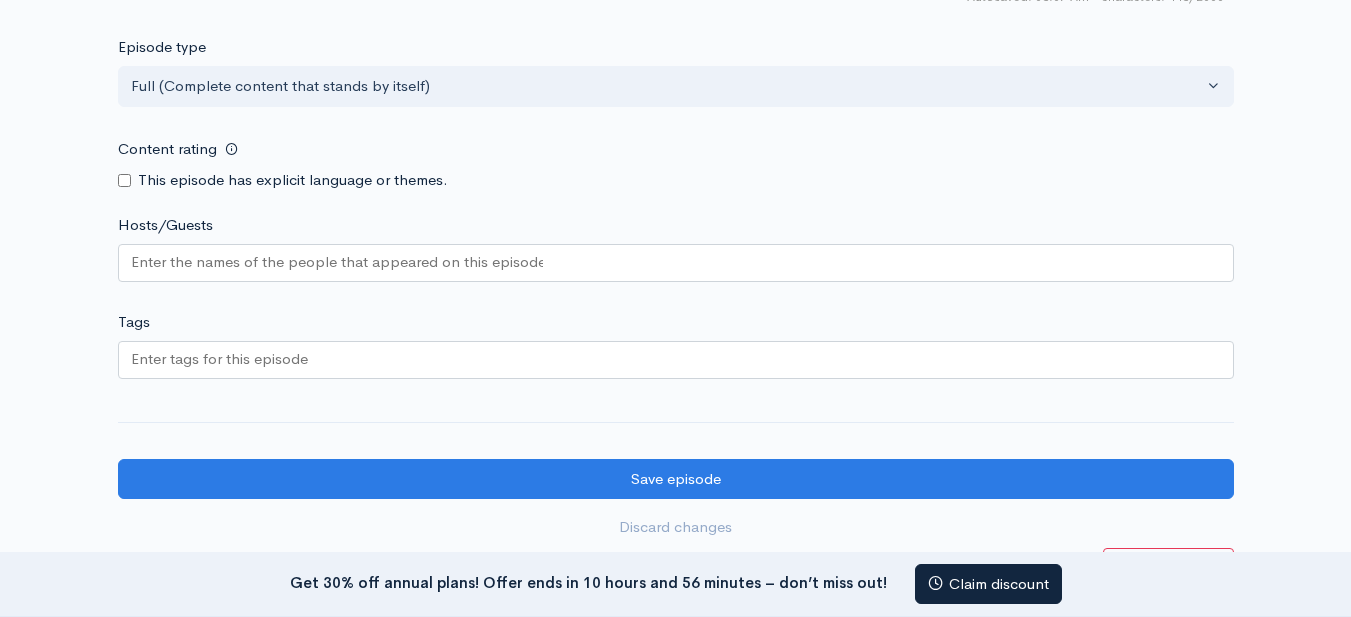 scroll, scrollTop: 1635, scrollLeft: 0, axis: vertical 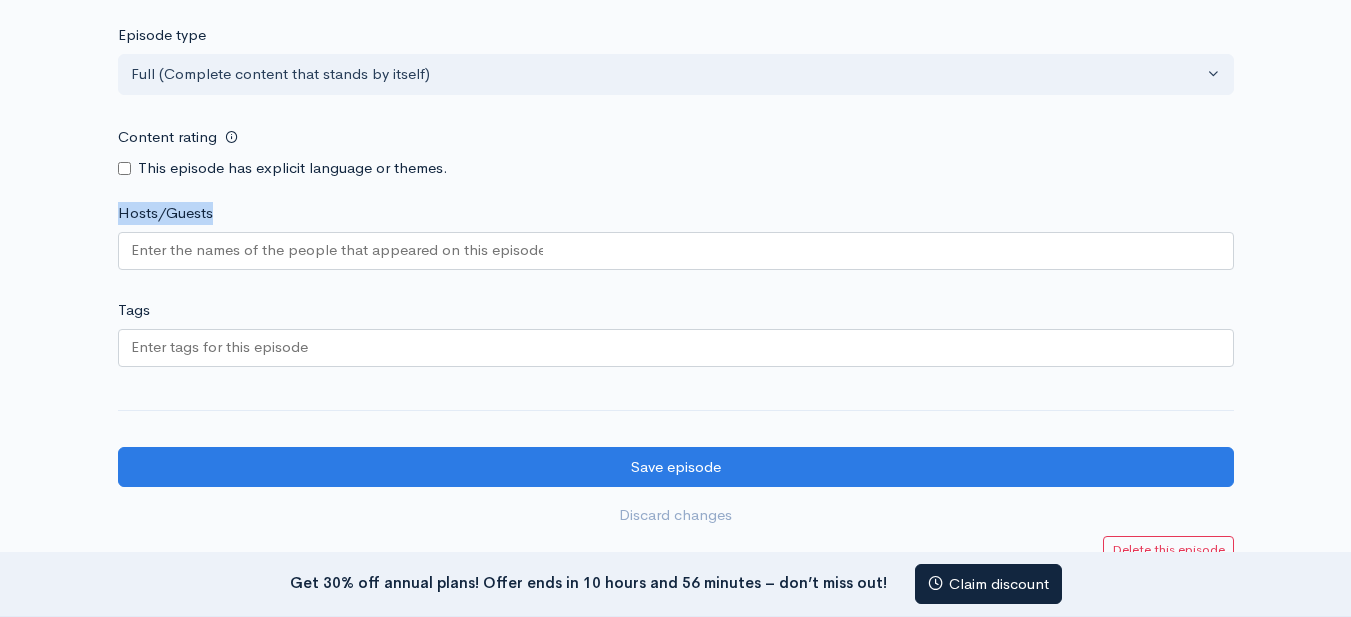 drag, startPoint x: 93, startPoint y: 206, endPoint x: 277, endPoint y: 227, distance: 185.19449 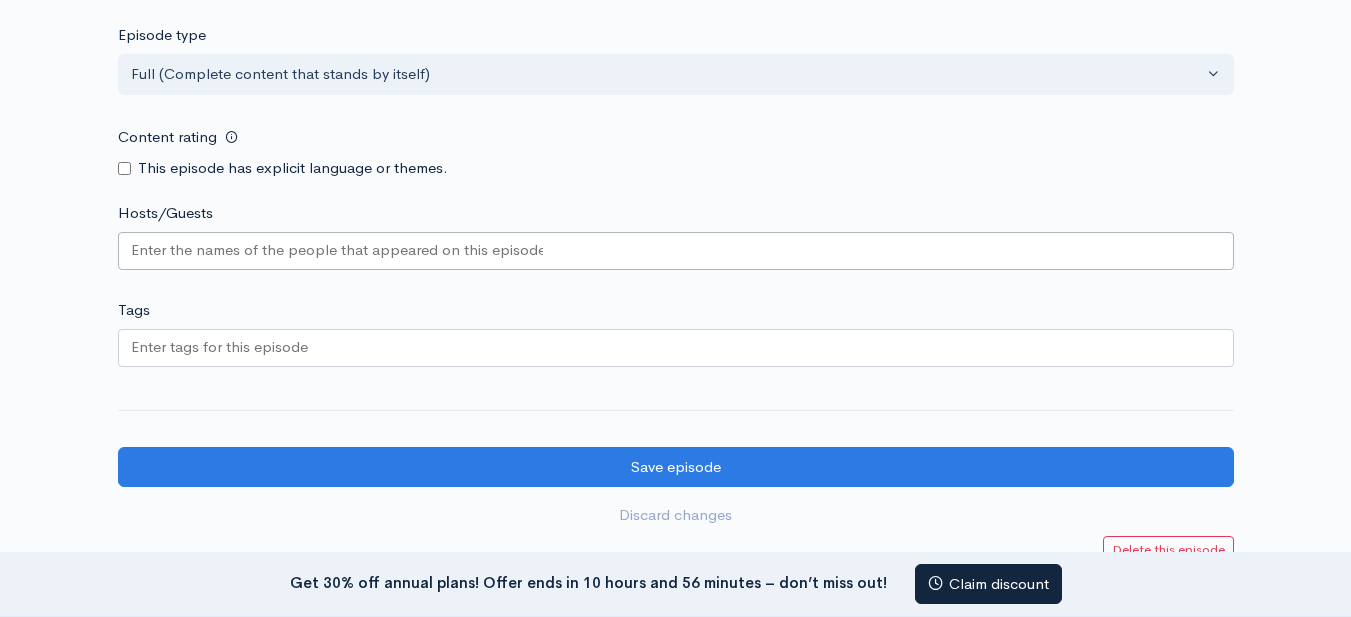 click on "Hosts/Guests" at bounding box center (337, 250) 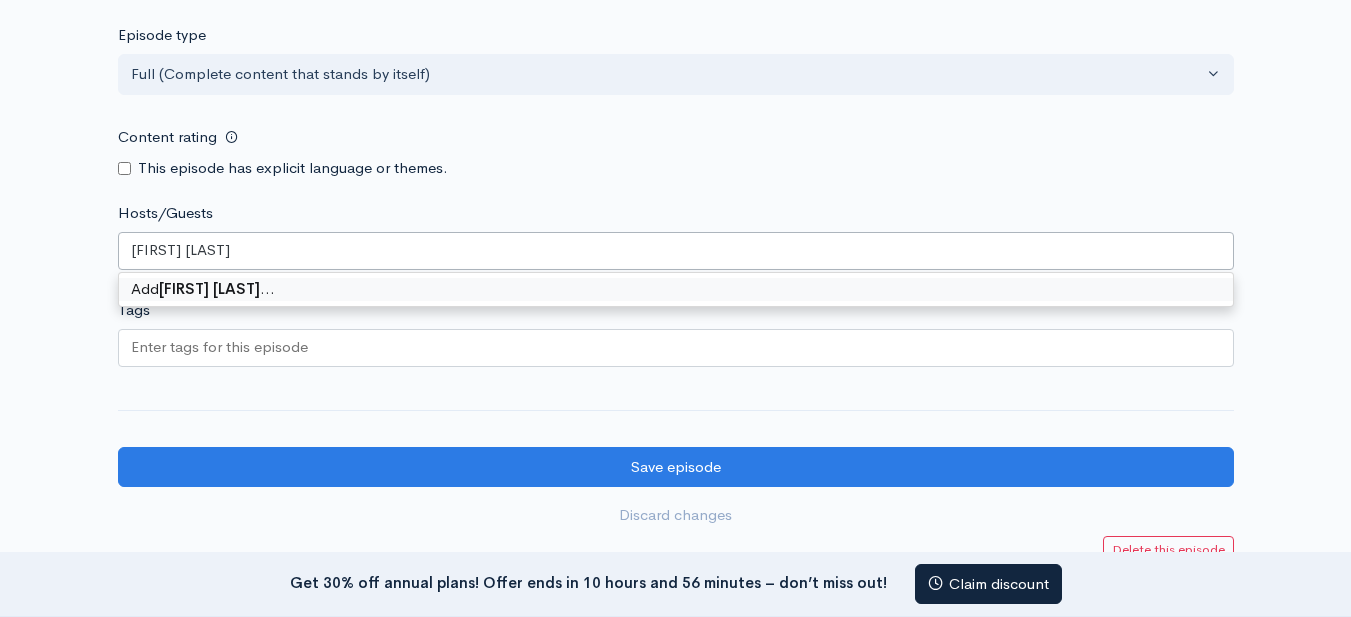 scroll, scrollTop: 0, scrollLeft: 0, axis: both 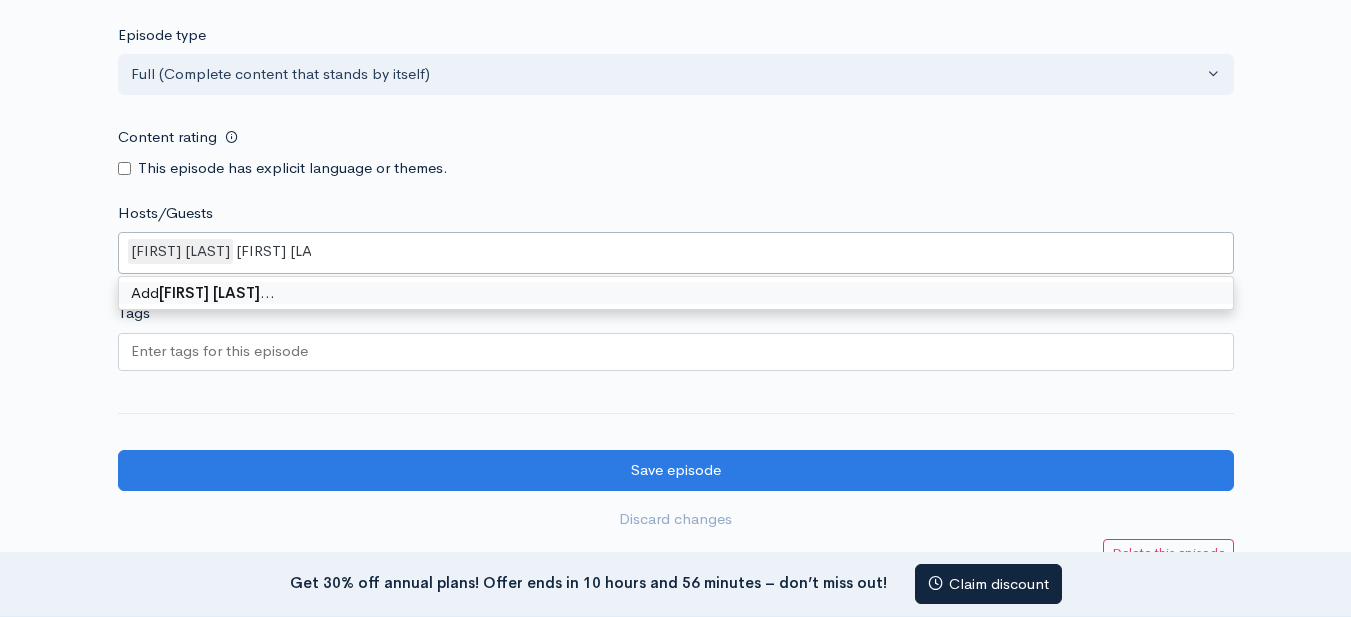 type on "James Reece" 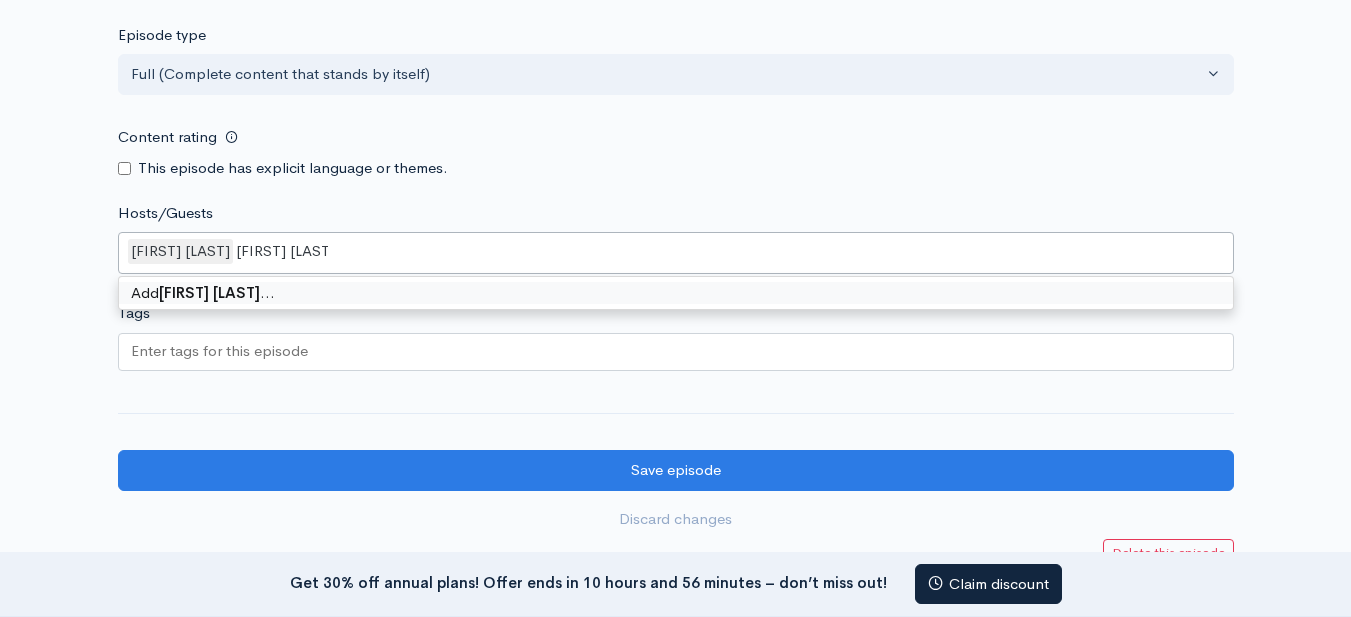 type 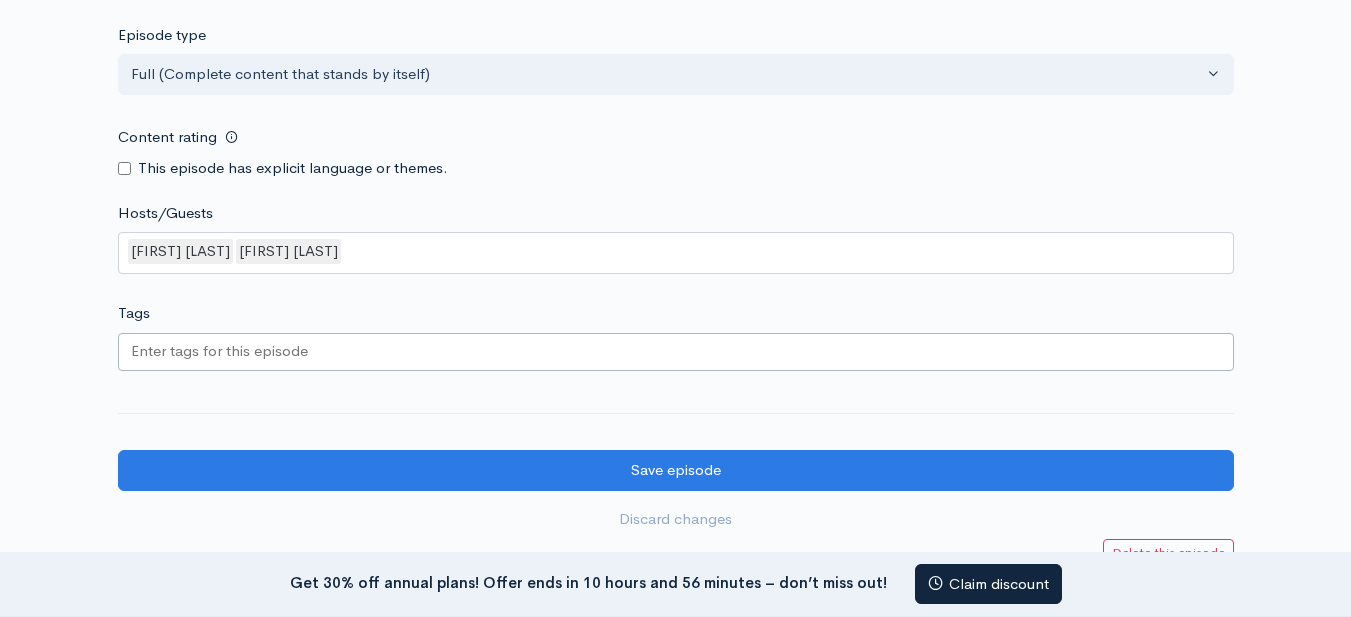 drag, startPoint x: 368, startPoint y: 288, endPoint x: 303, endPoint y: 349, distance: 89.140335 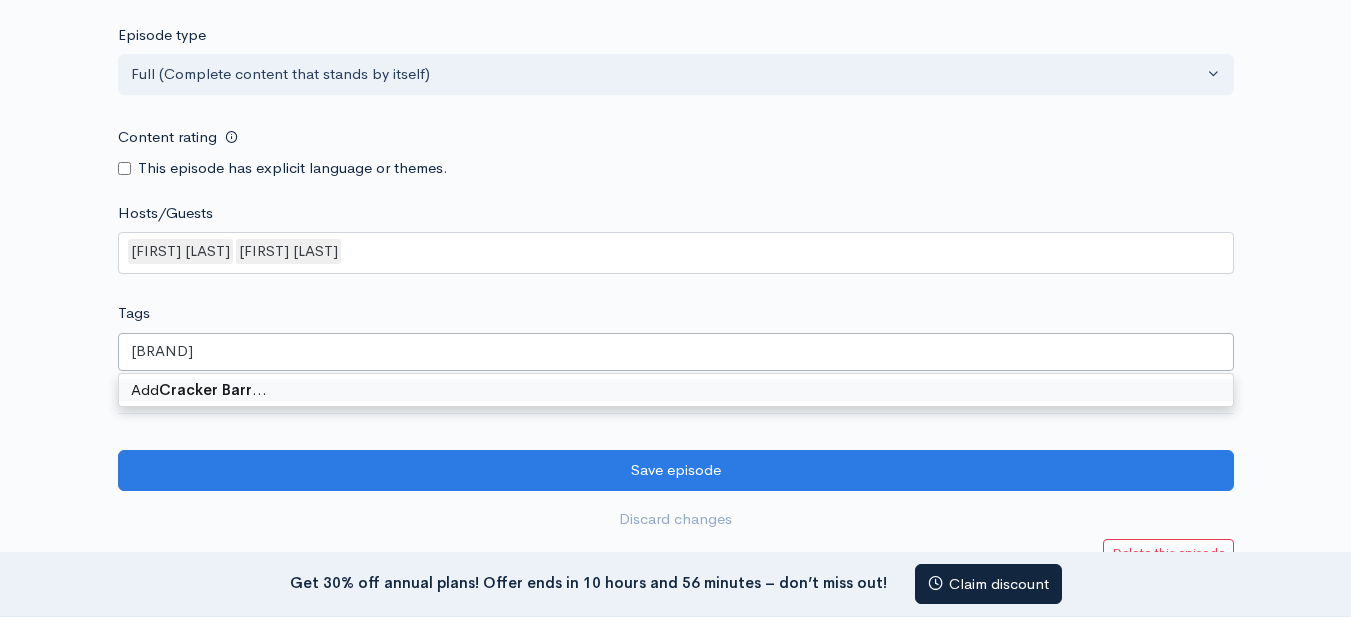 type on "Cracker Barrel" 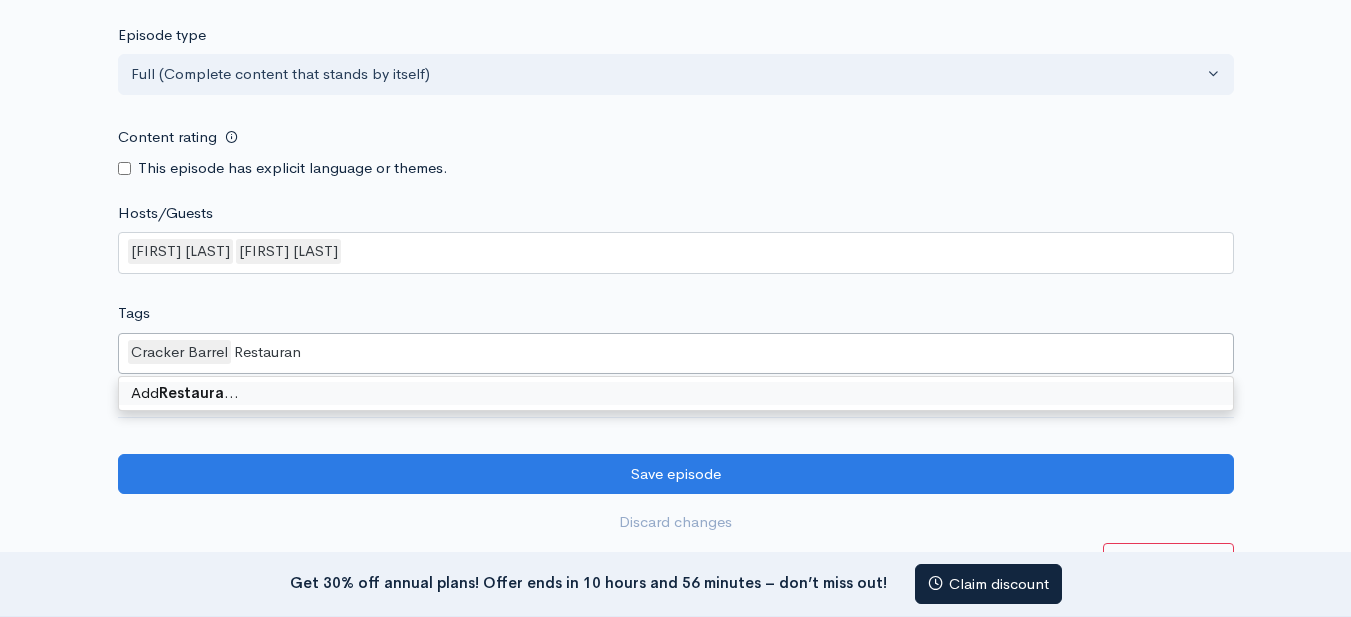 type on "Restaurant" 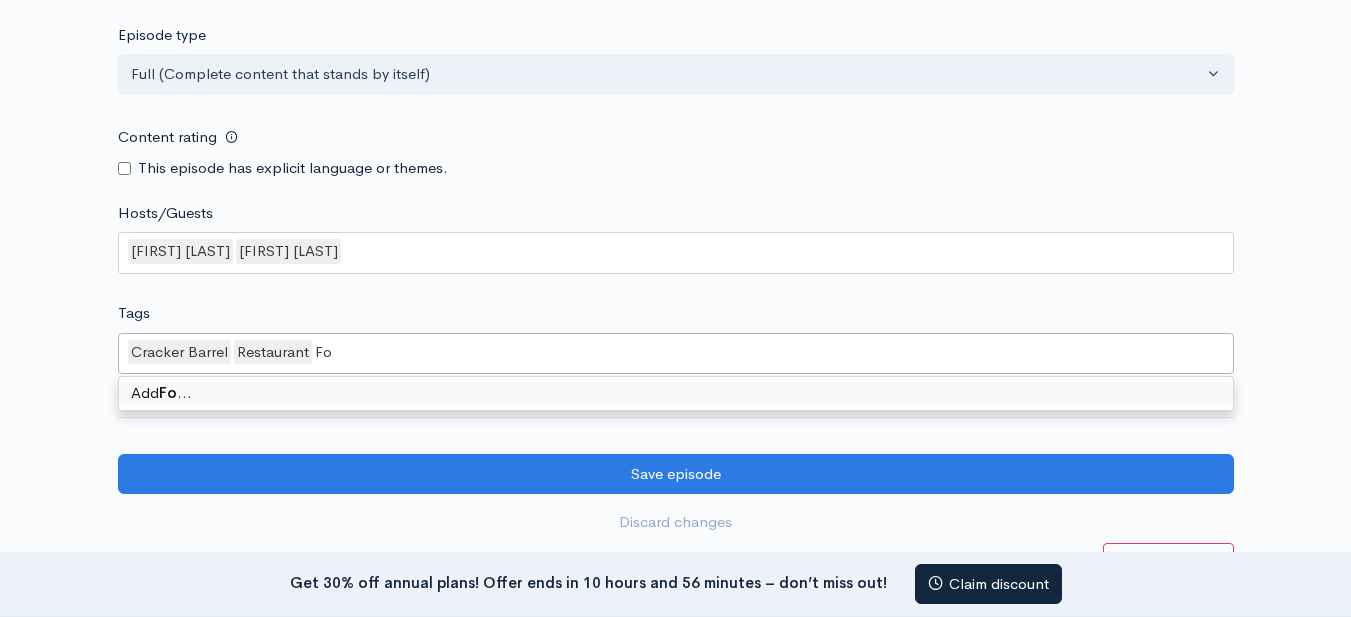 type on "F" 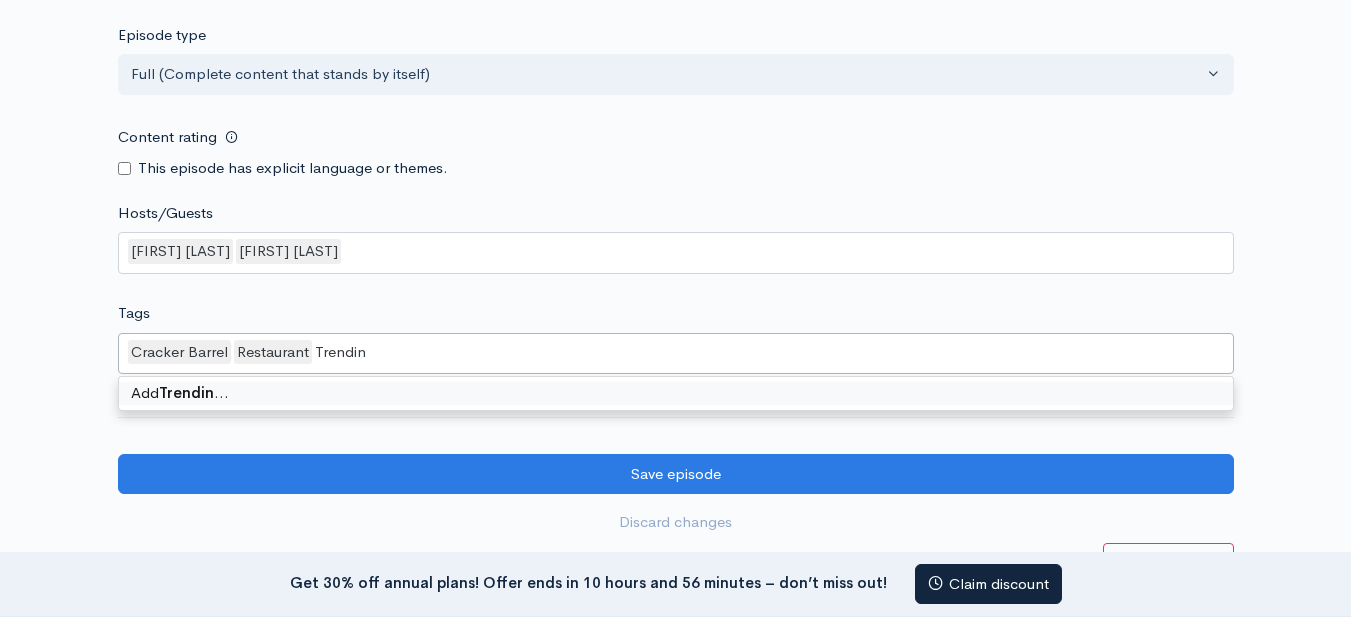 type on "Trending" 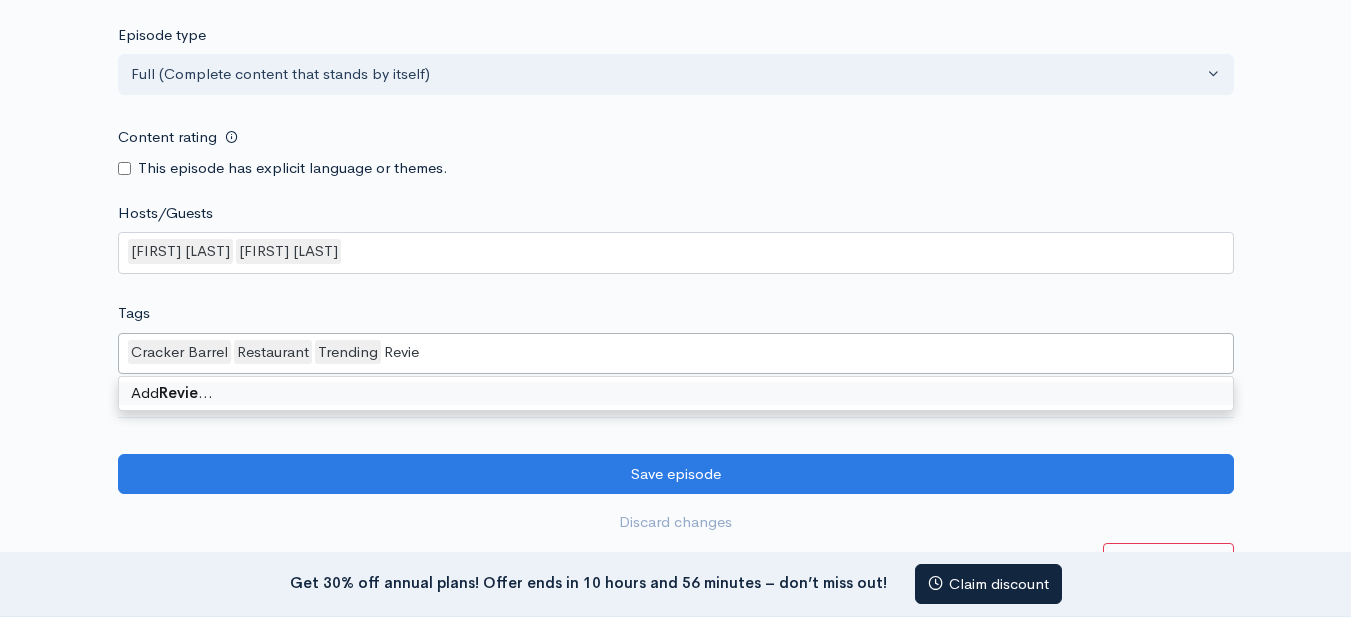 type on "Review" 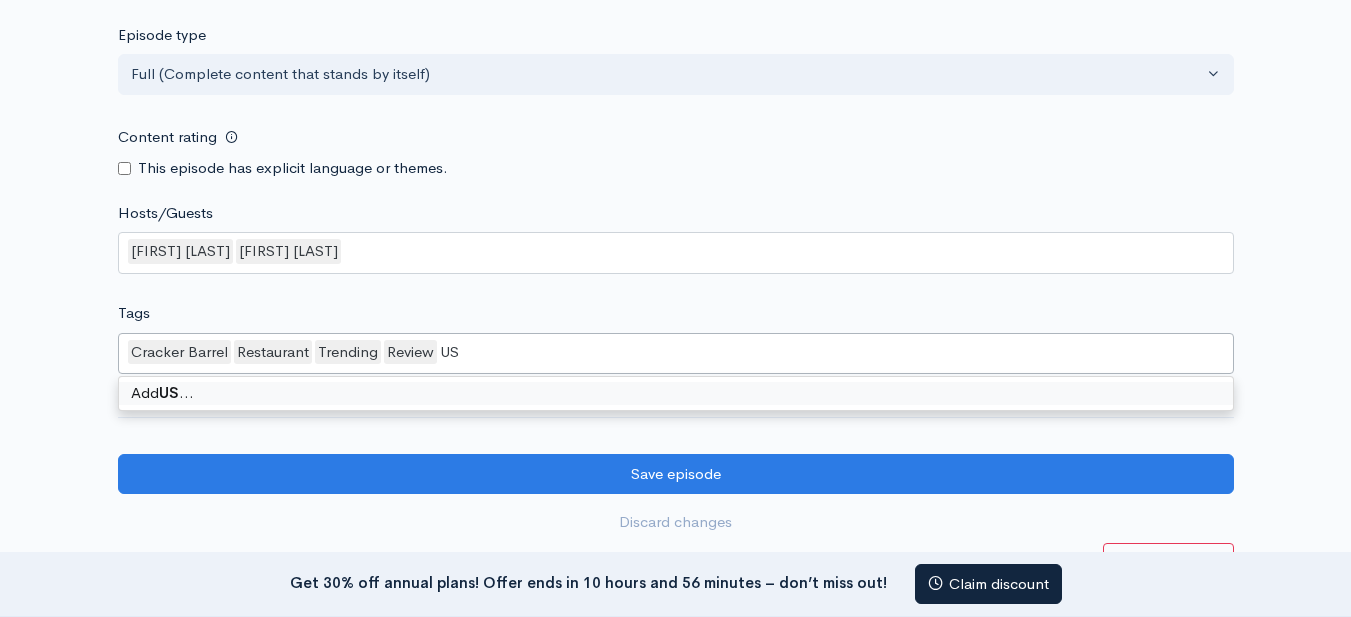 type on "USA" 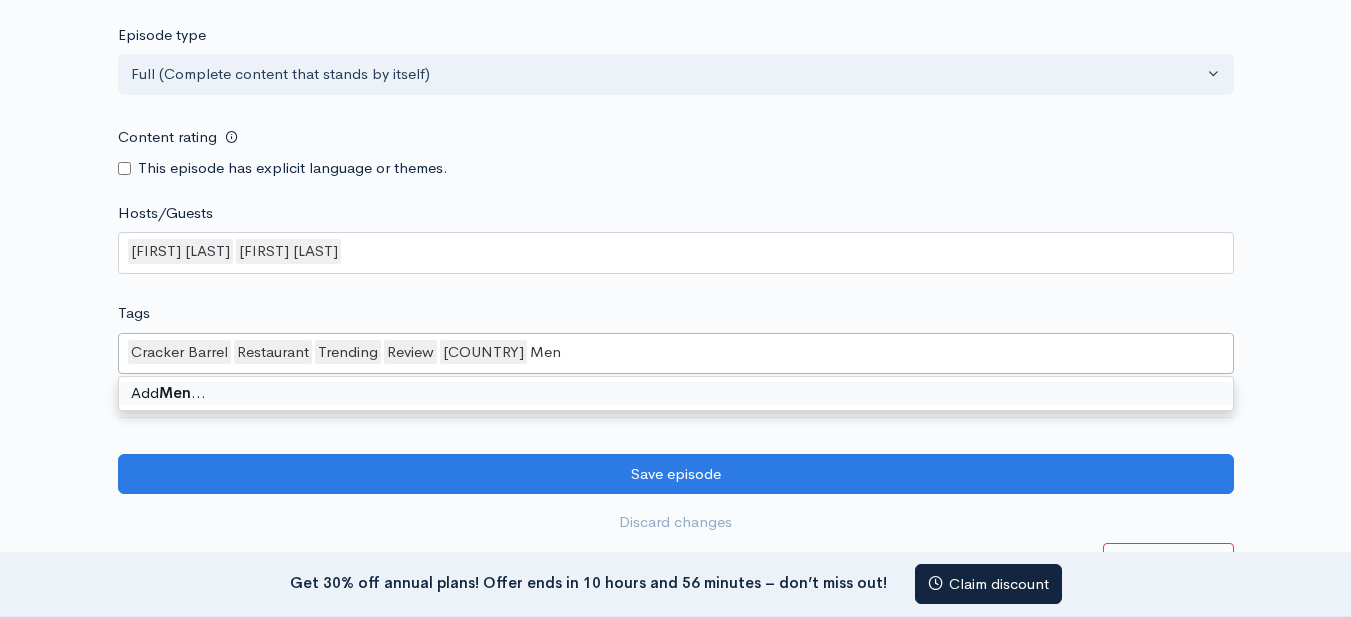 type on "Menu" 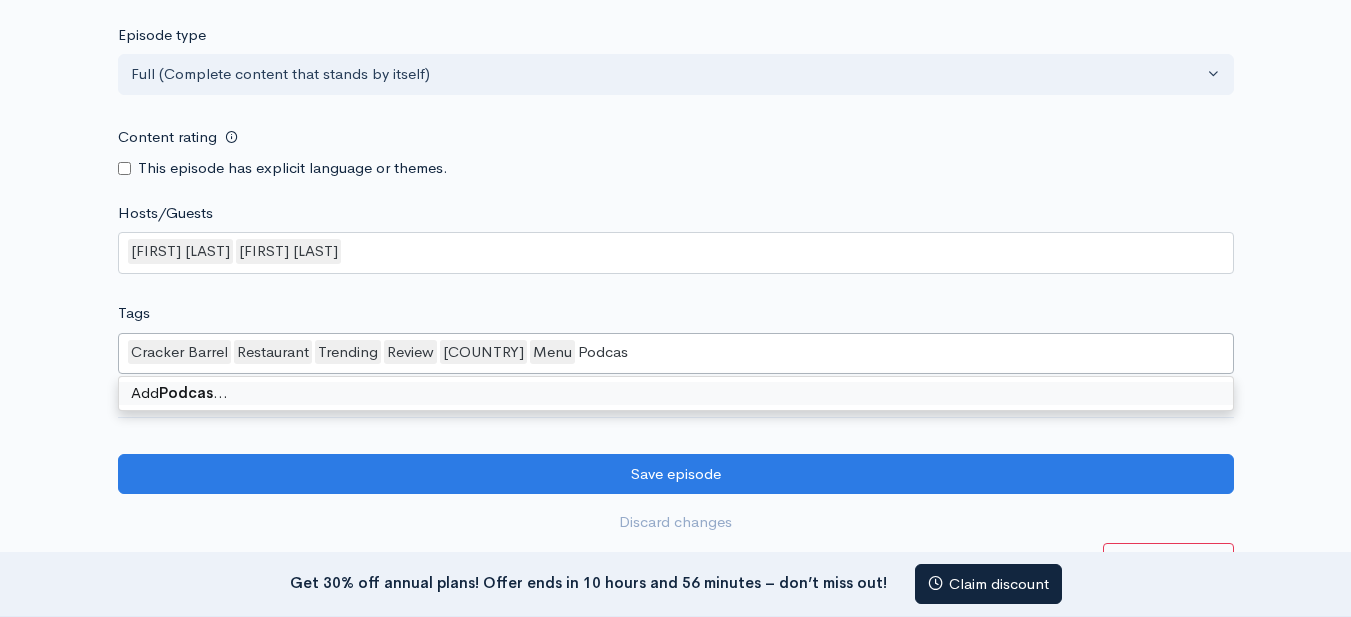 type on "Podcast" 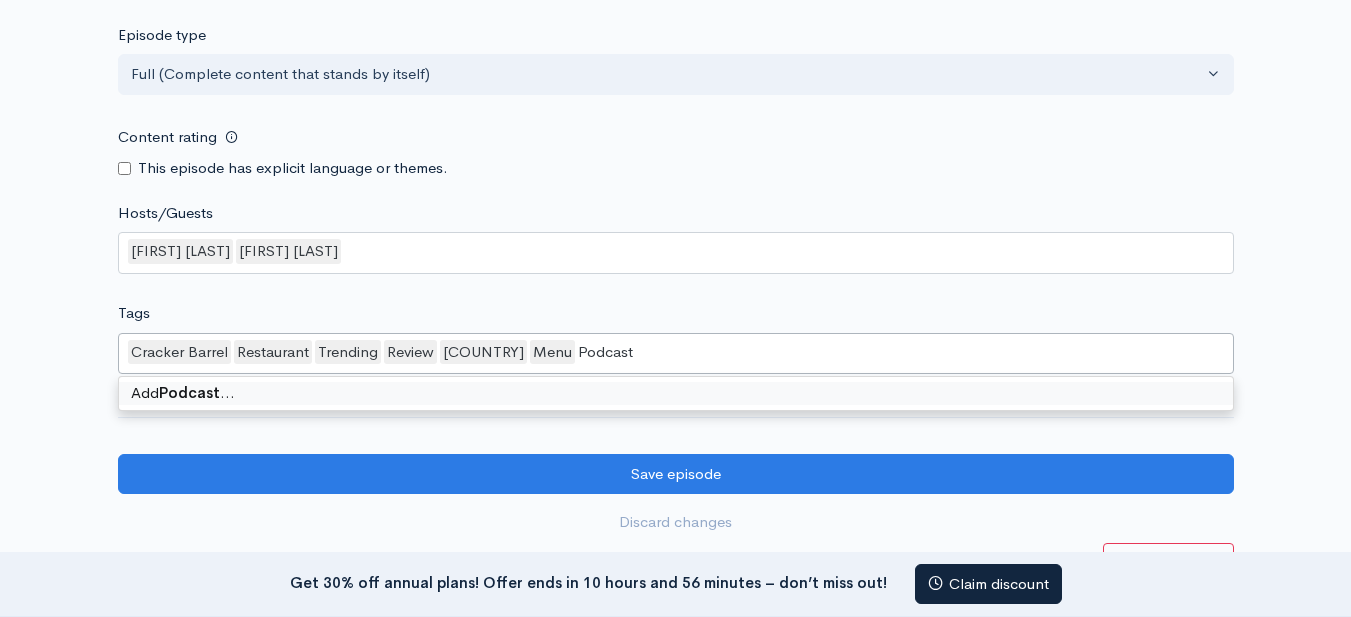 type 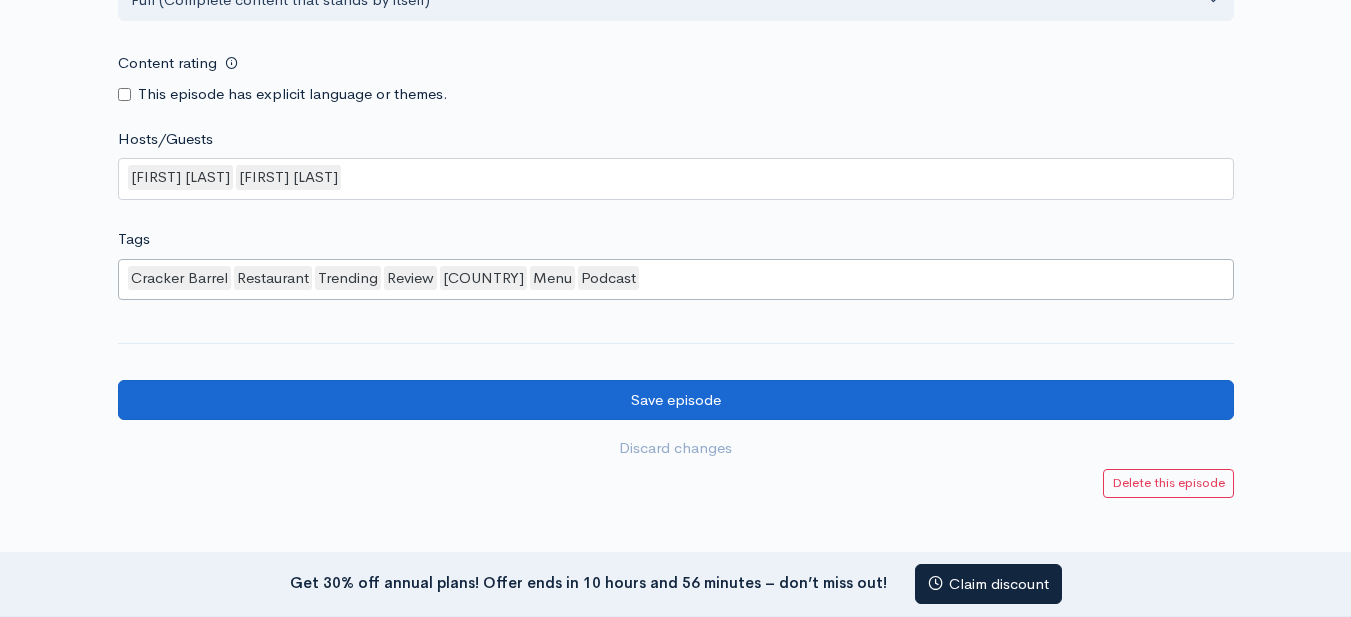 scroll, scrollTop: 1710, scrollLeft: 0, axis: vertical 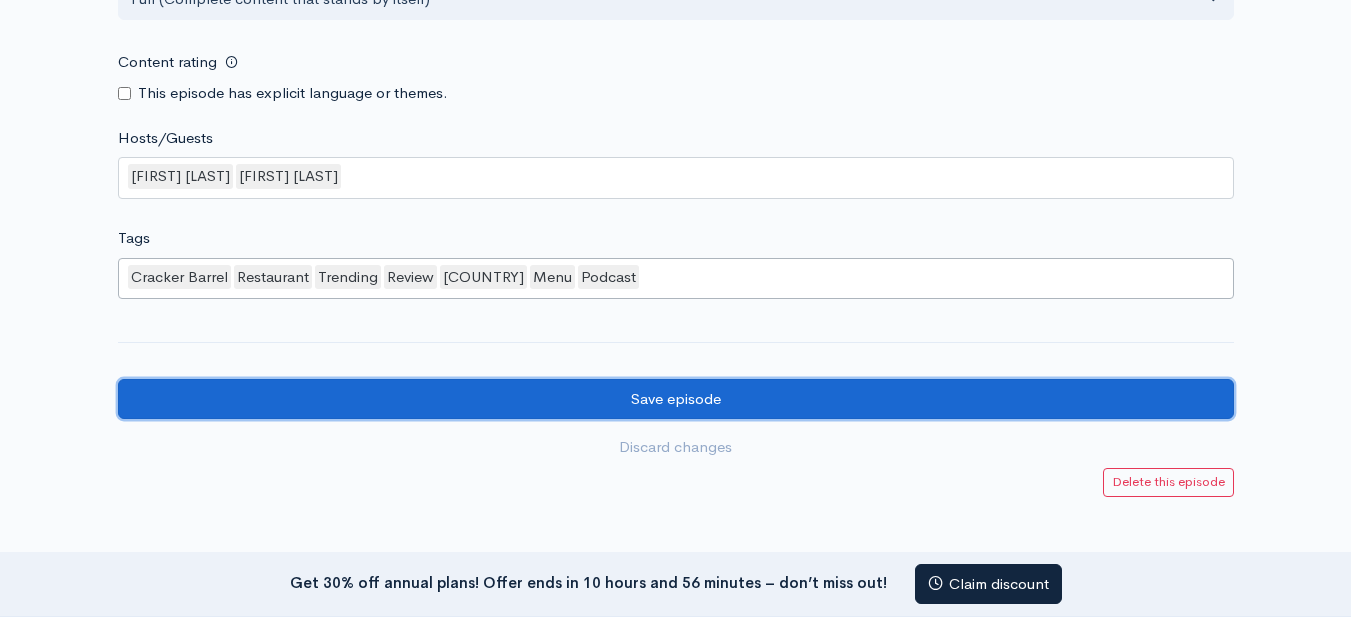click on "Save episode" at bounding box center (676, 399) 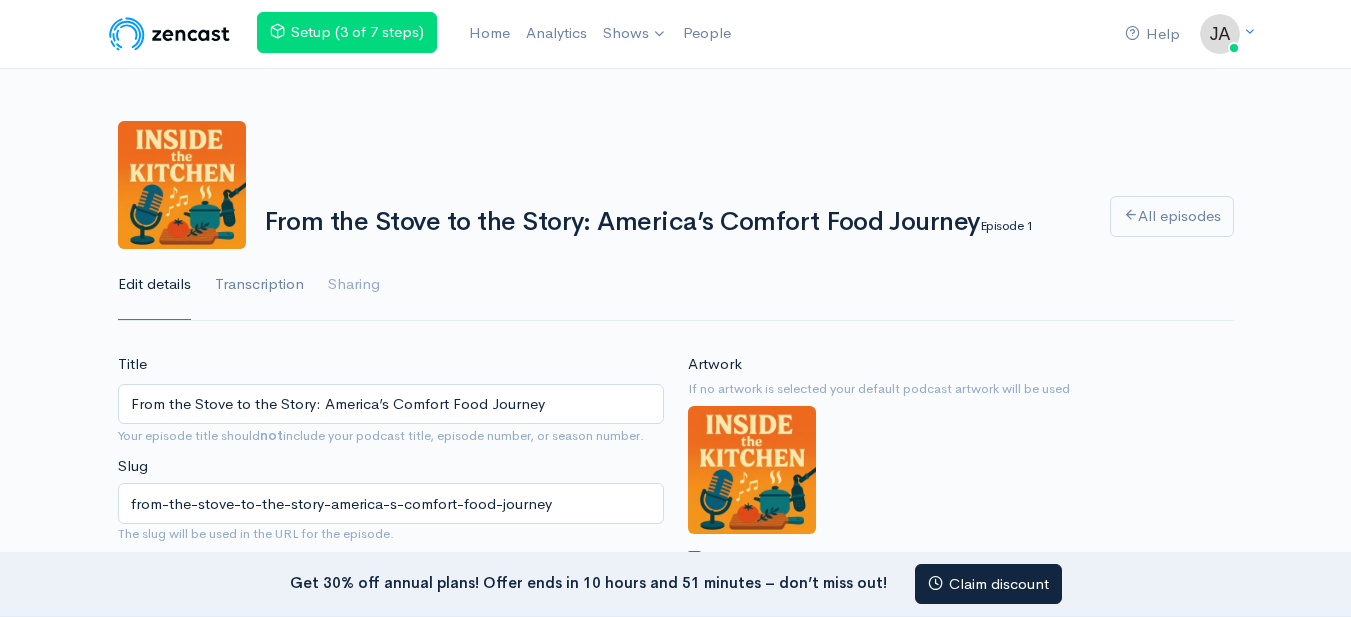 scroll, scrollTop: 0, scrollLeft: 0, axis: both 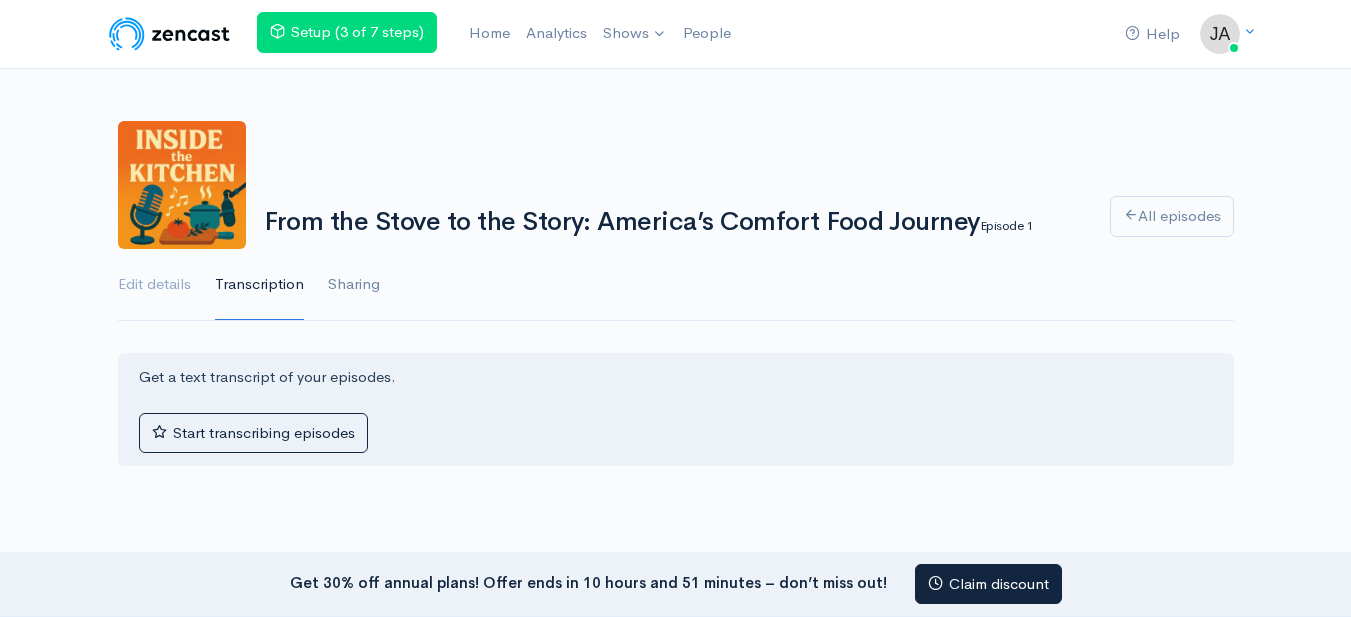click on "Sharing" at bounding box center [354, 285] 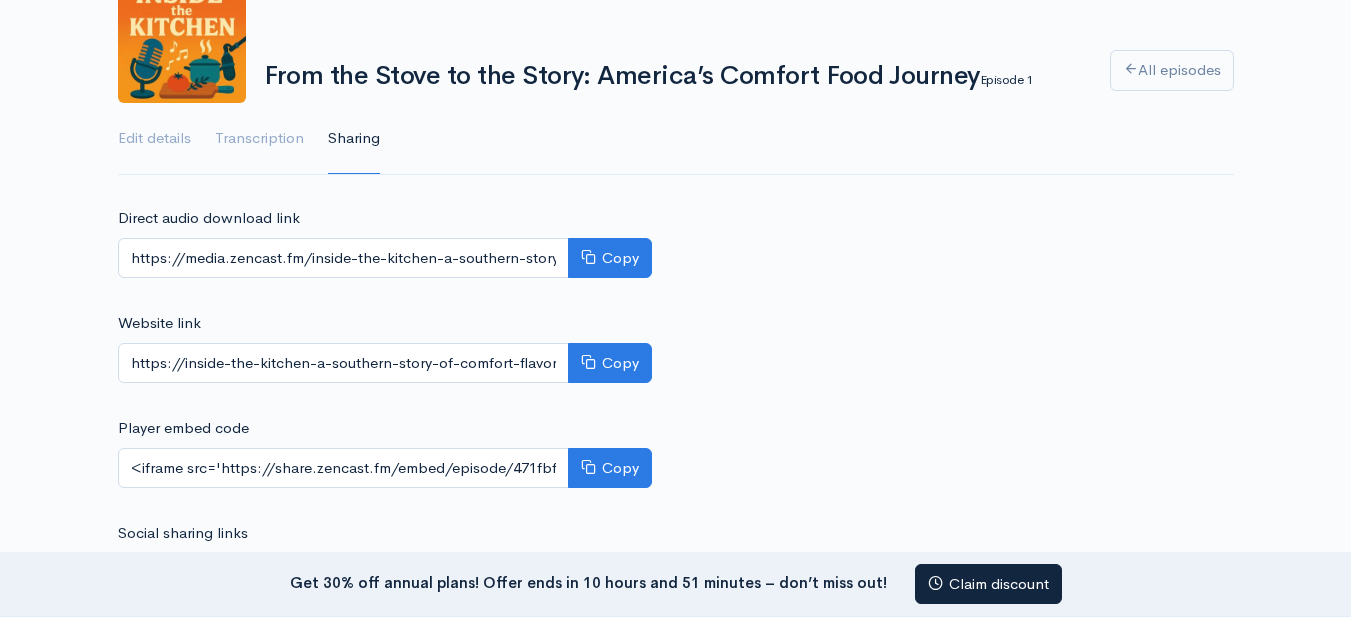 scroll, scrollTop: 178, scrollLeft: 0, axis: vertical 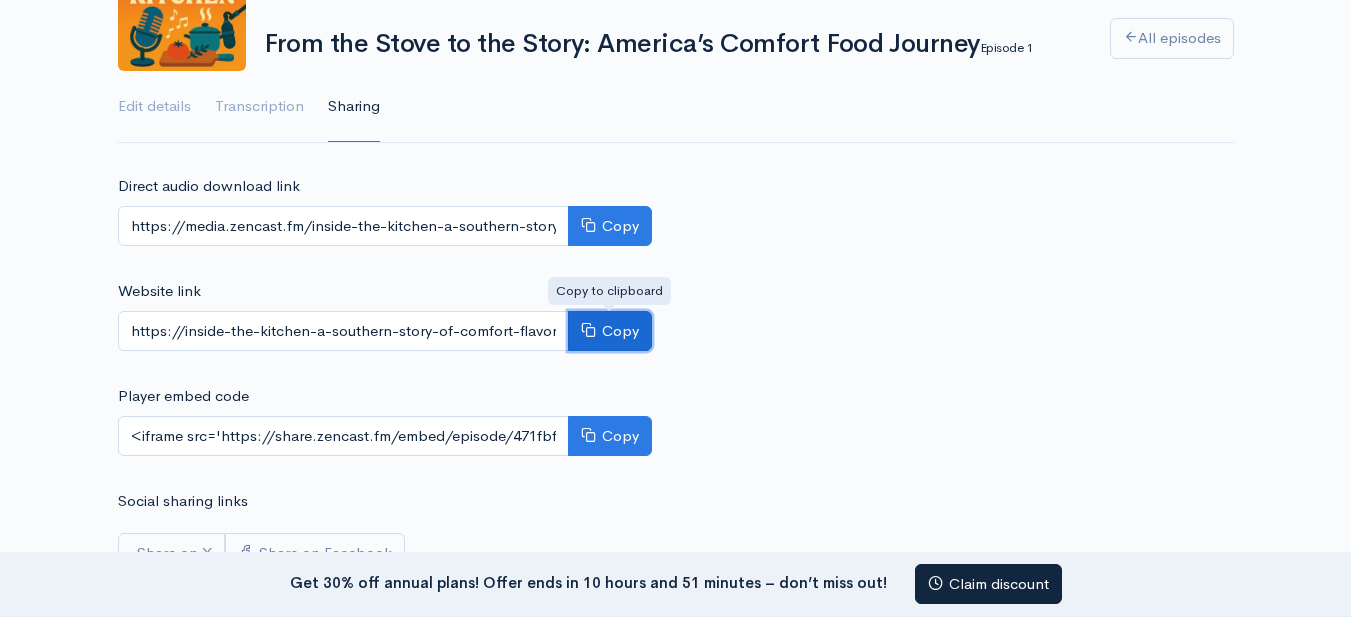 click on "Copy" at bounding box center [610, 331] 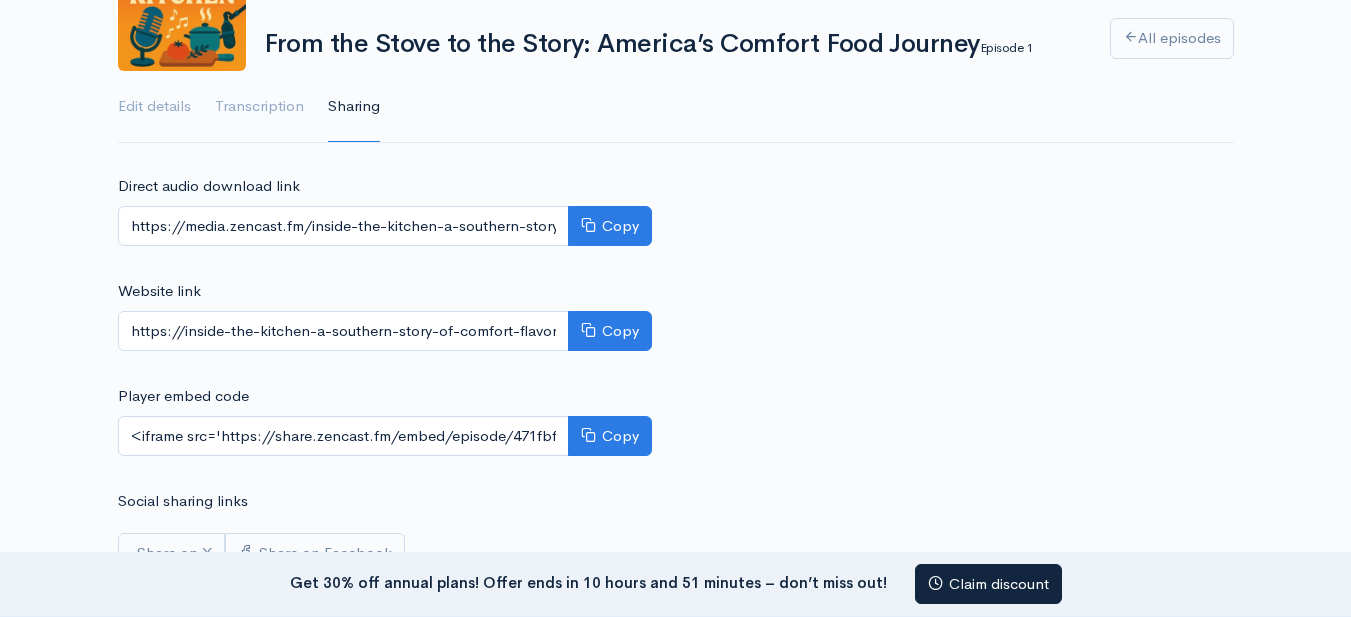 click on "Edit details
Transcription
Sharing" at bounding box center [676, 107] 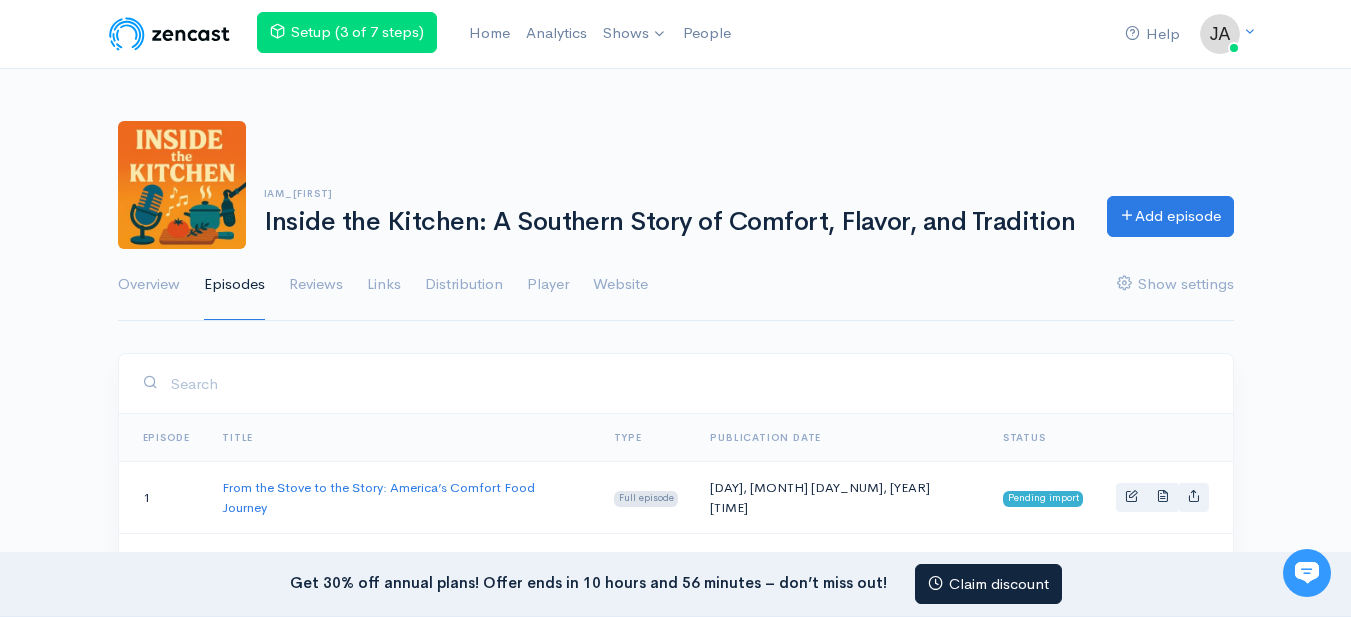scroll, scrollTop: 0, scrollLeft: 0, axis: both 